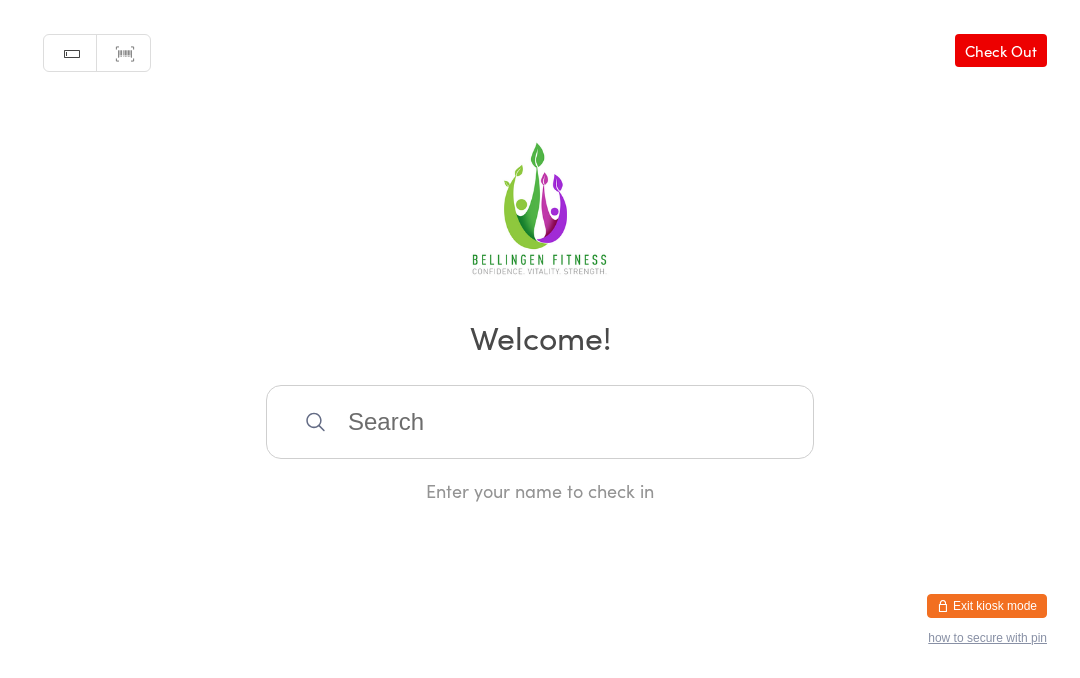 scroll, scrollTop: 402, scrollLeft: 0, axis: vertical 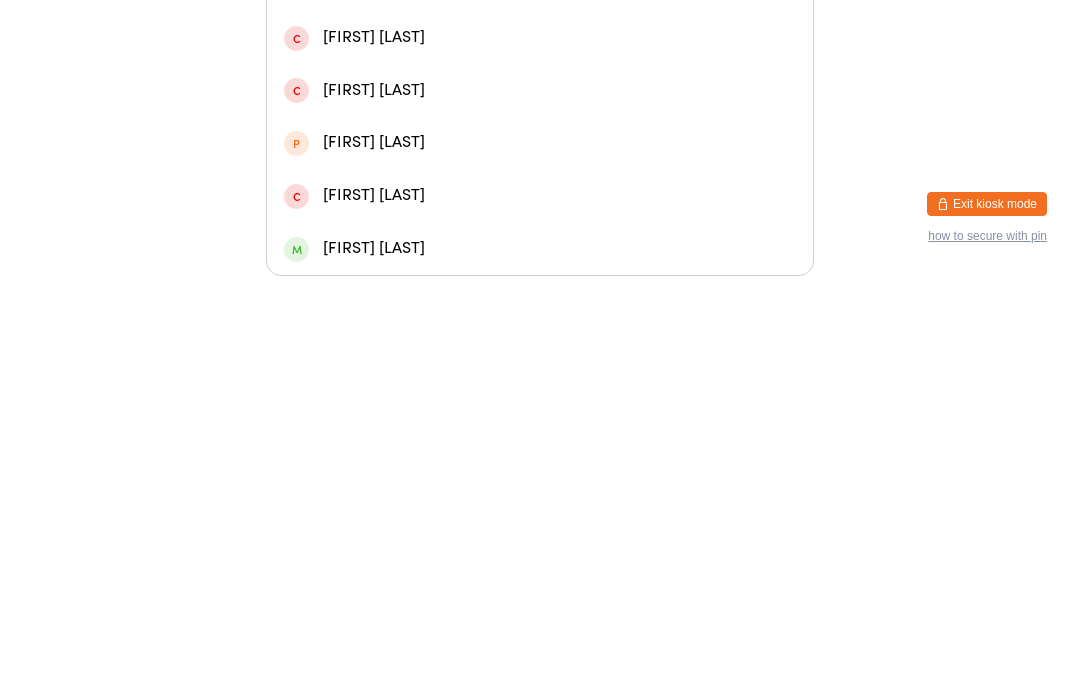 type on "[FIRST]" 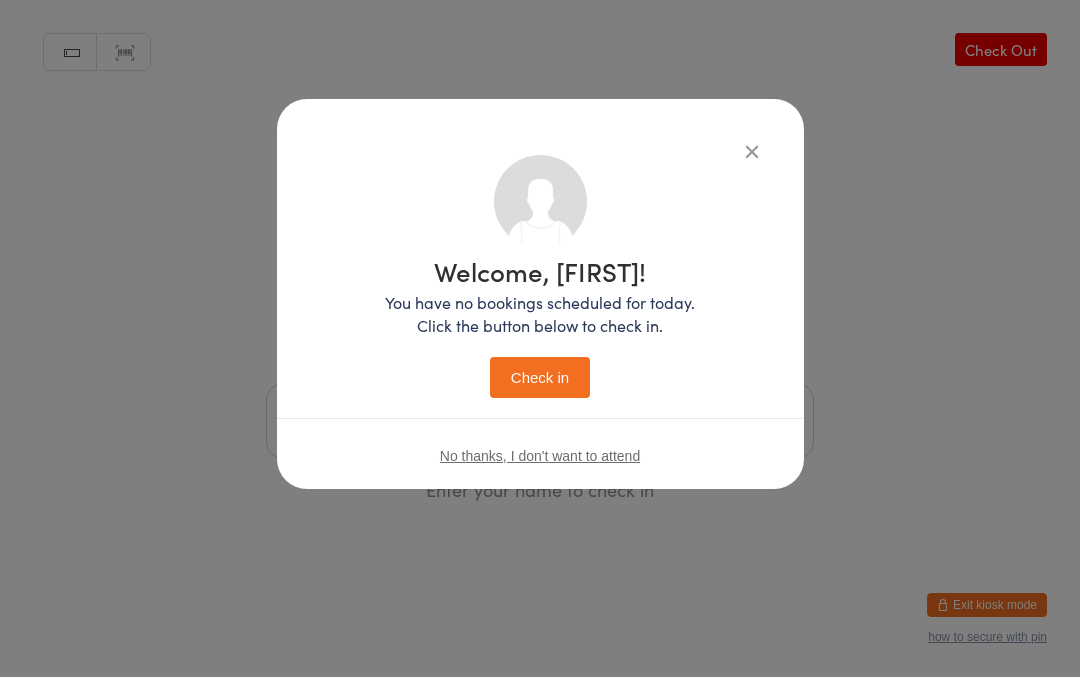 click on "Check in" at bounding box center [540, 378] 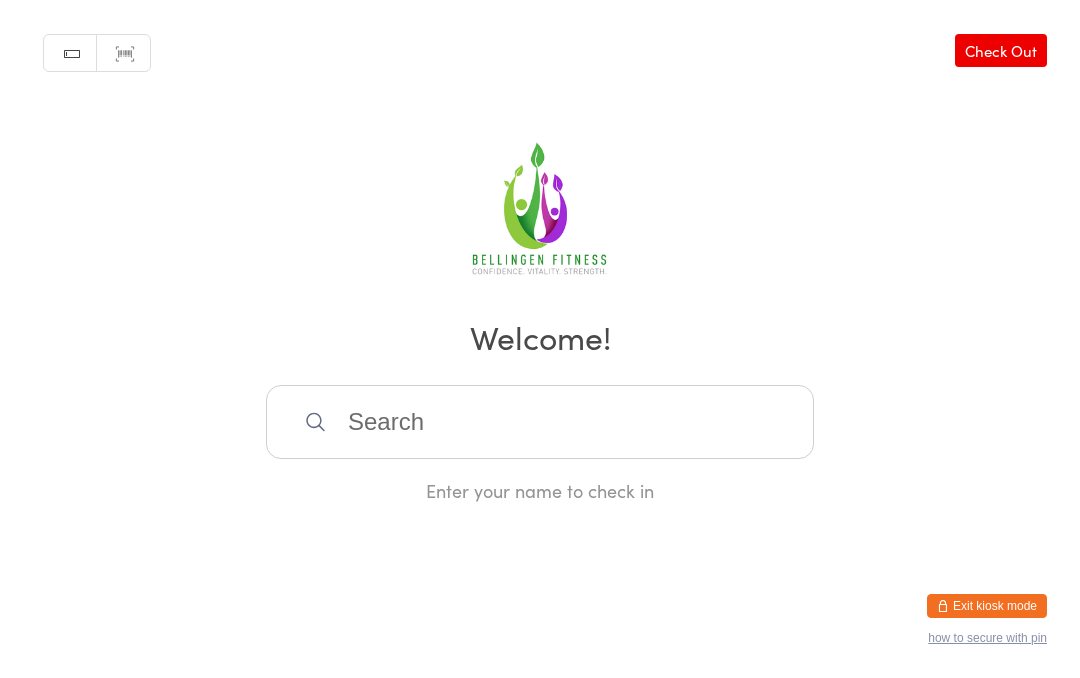 click at bounding box center (540, 422) 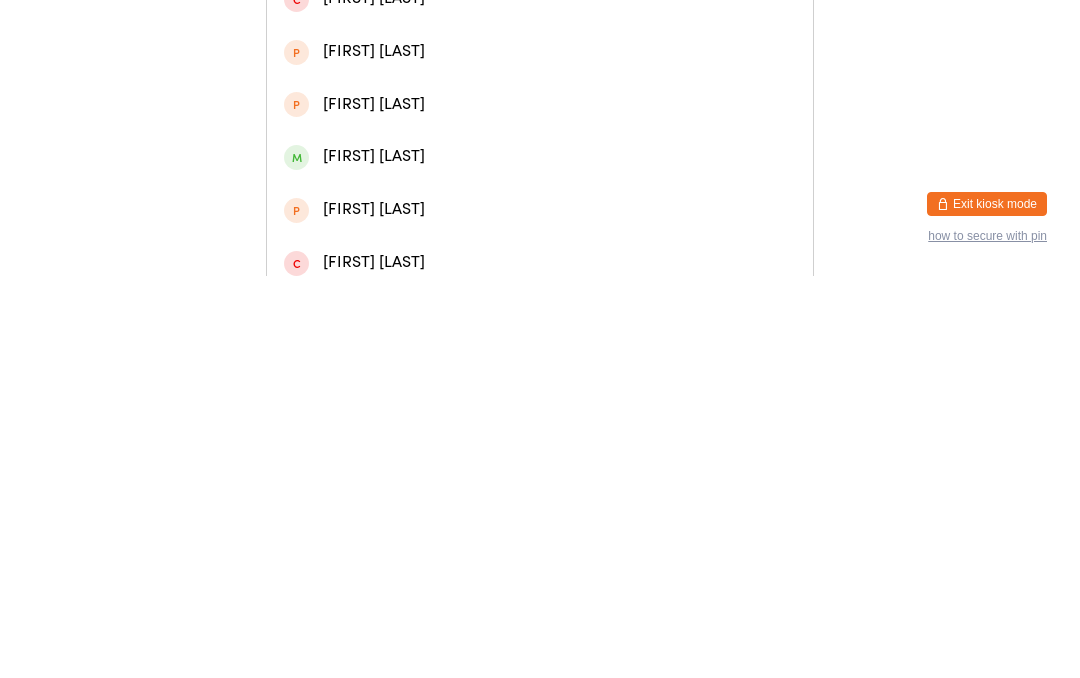 type on "[LAST]" 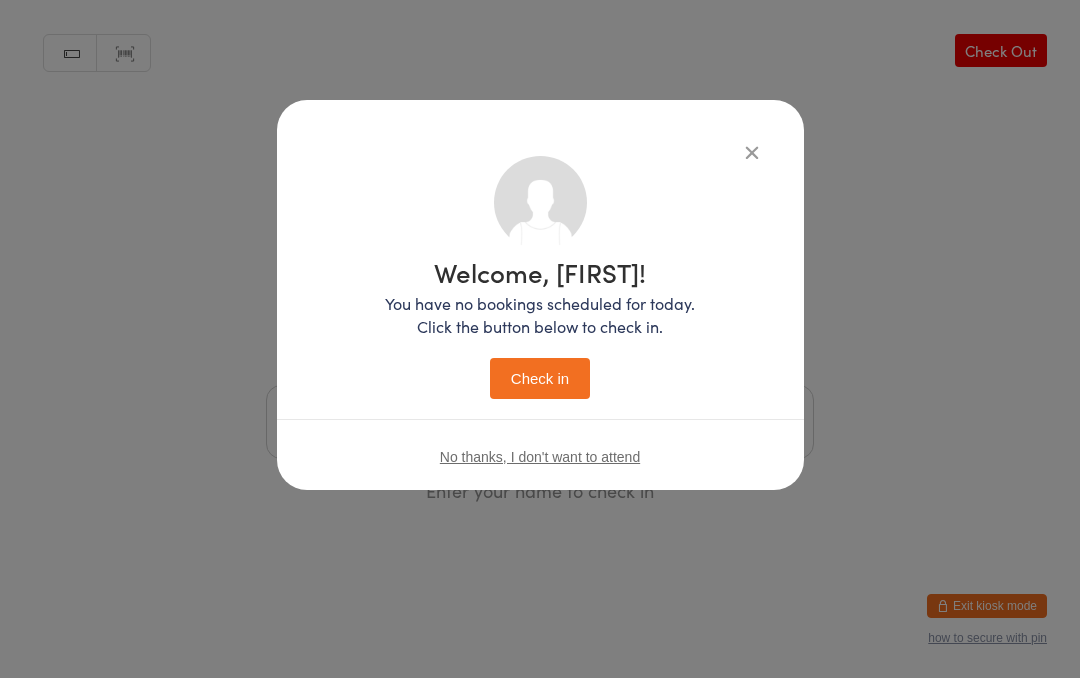 click on "Check in" at bounding box center (540, 378) 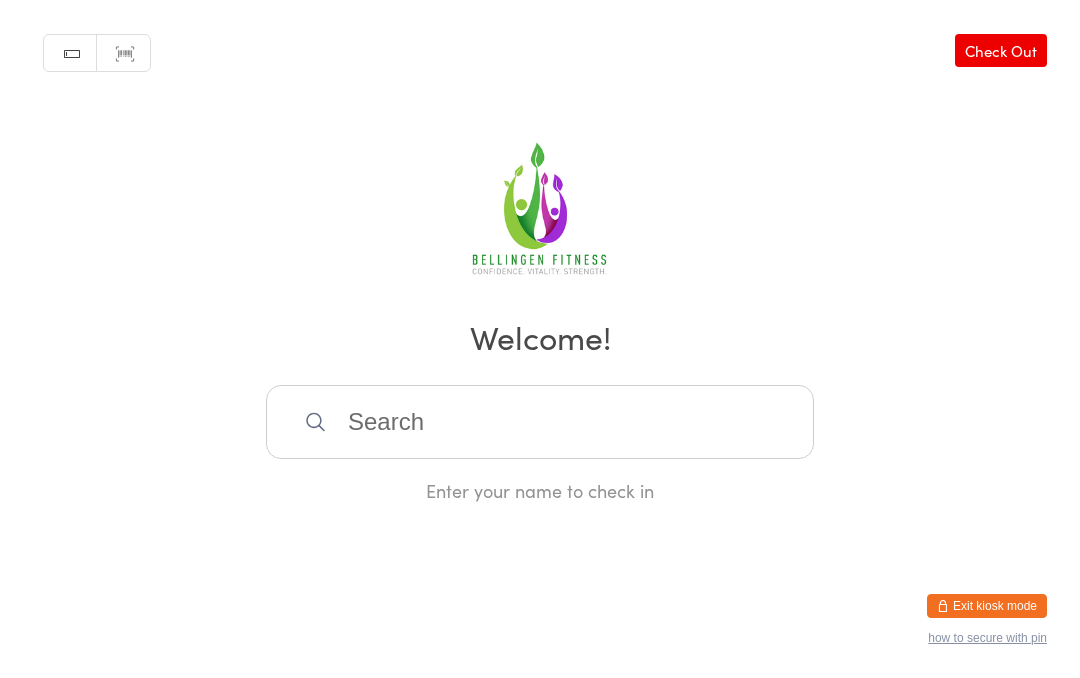 click at bounding box center [540, 422] 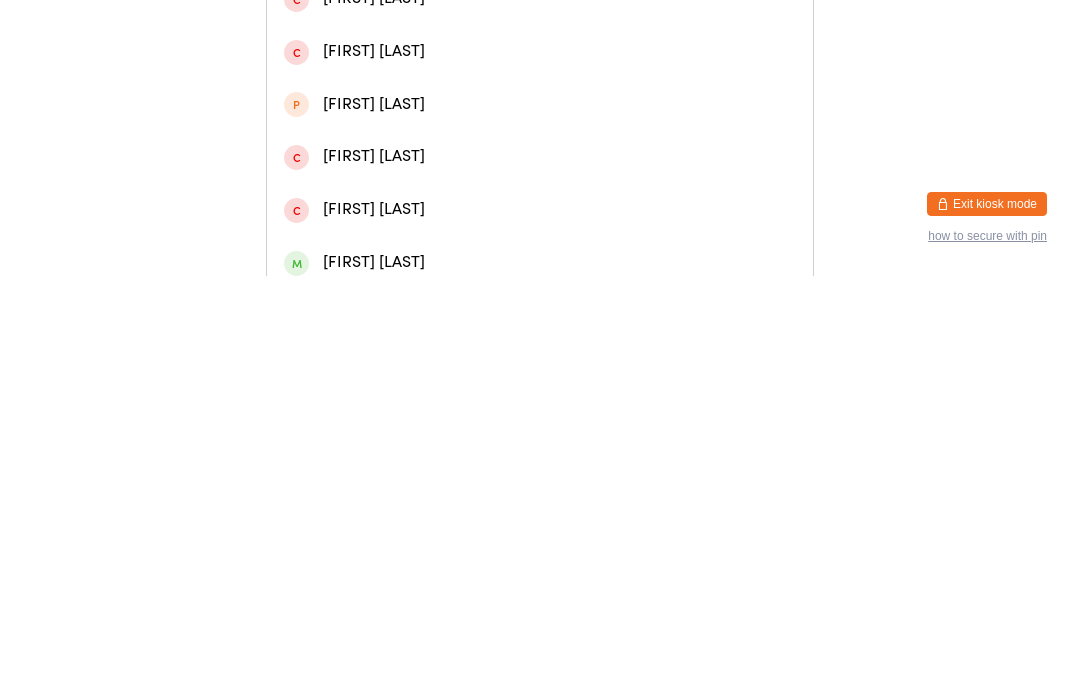 type on "[FIRST]" 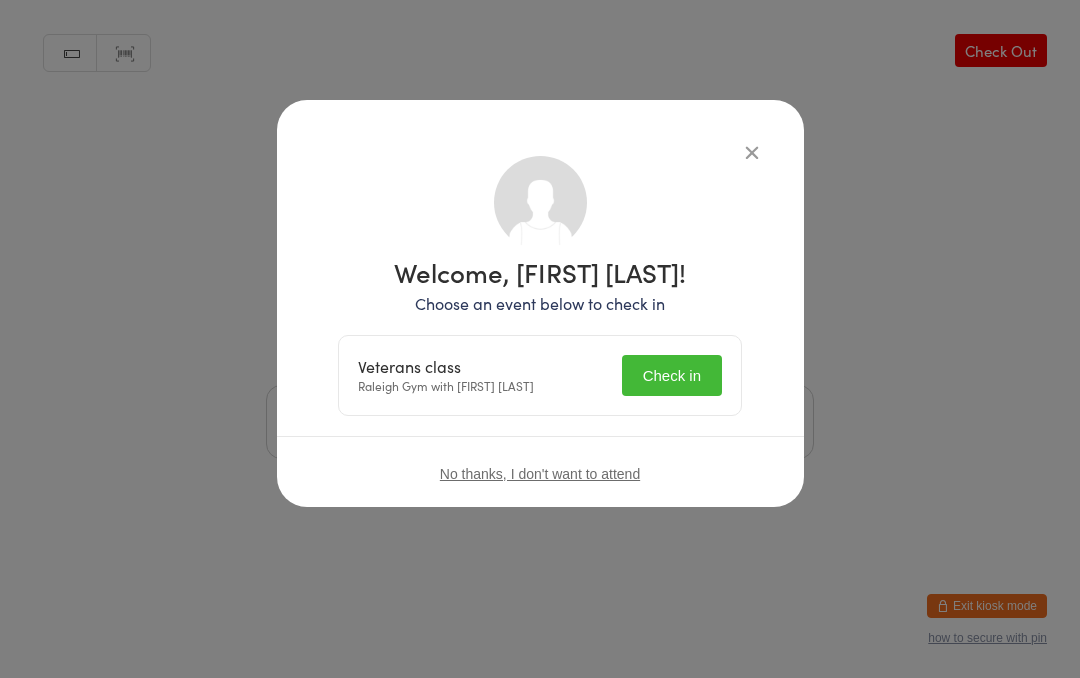 click on "Check in" at bounding box center (672, 375) 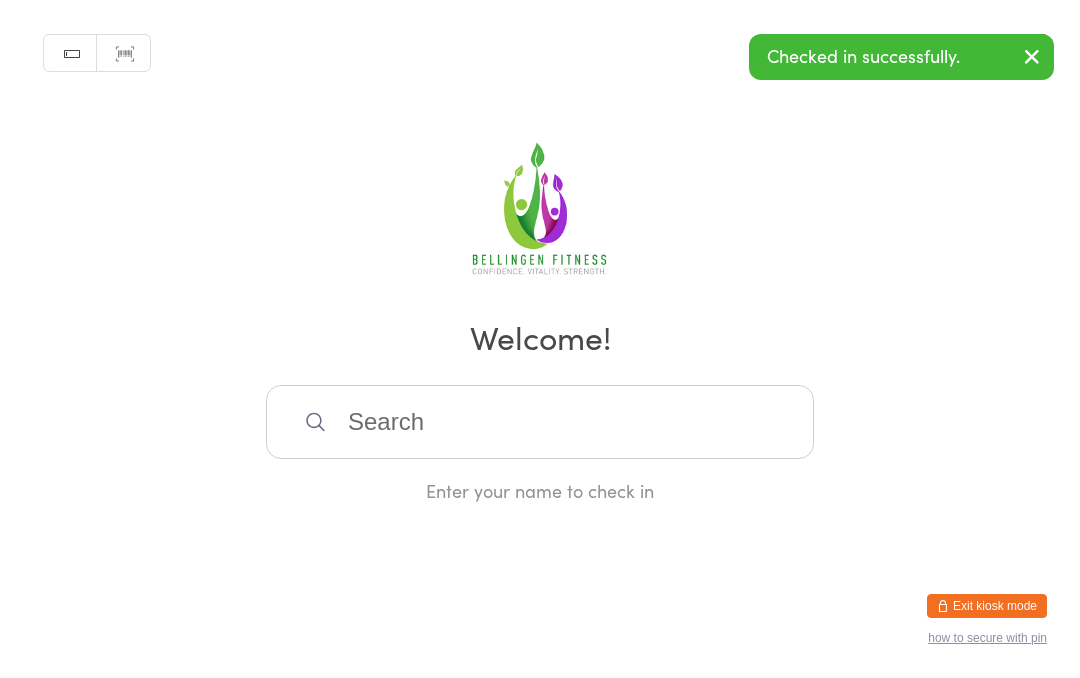 click at bounding box center [540, 422] 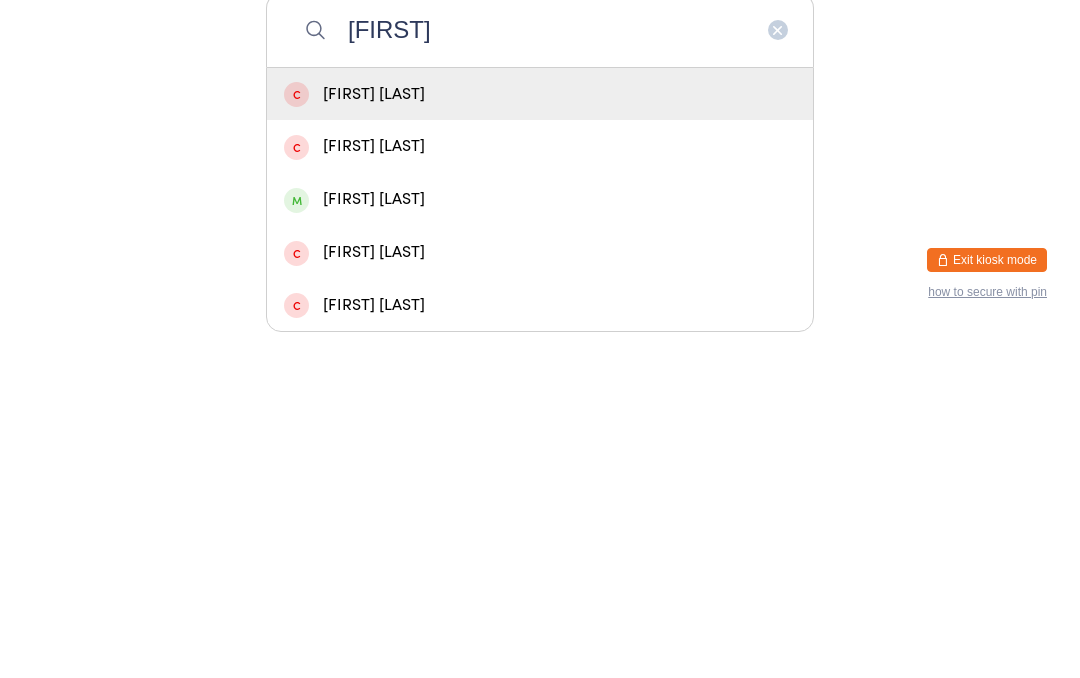 scroll, scrollTop: 69, scrollLeft: 0, axis: vertical 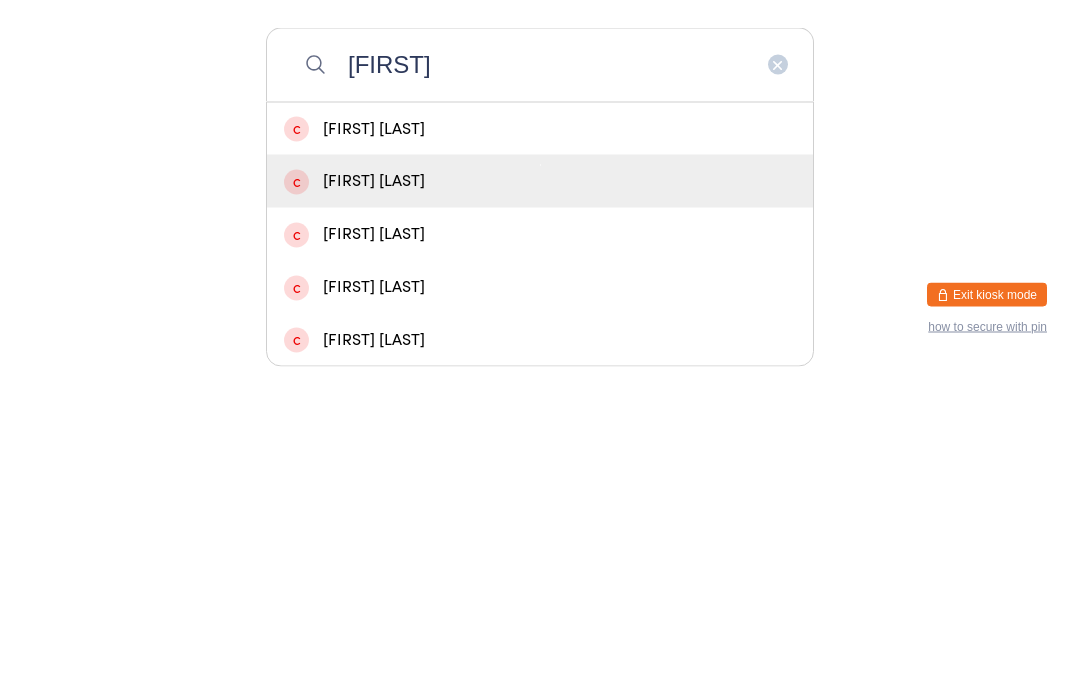 type on "[FIRST]" 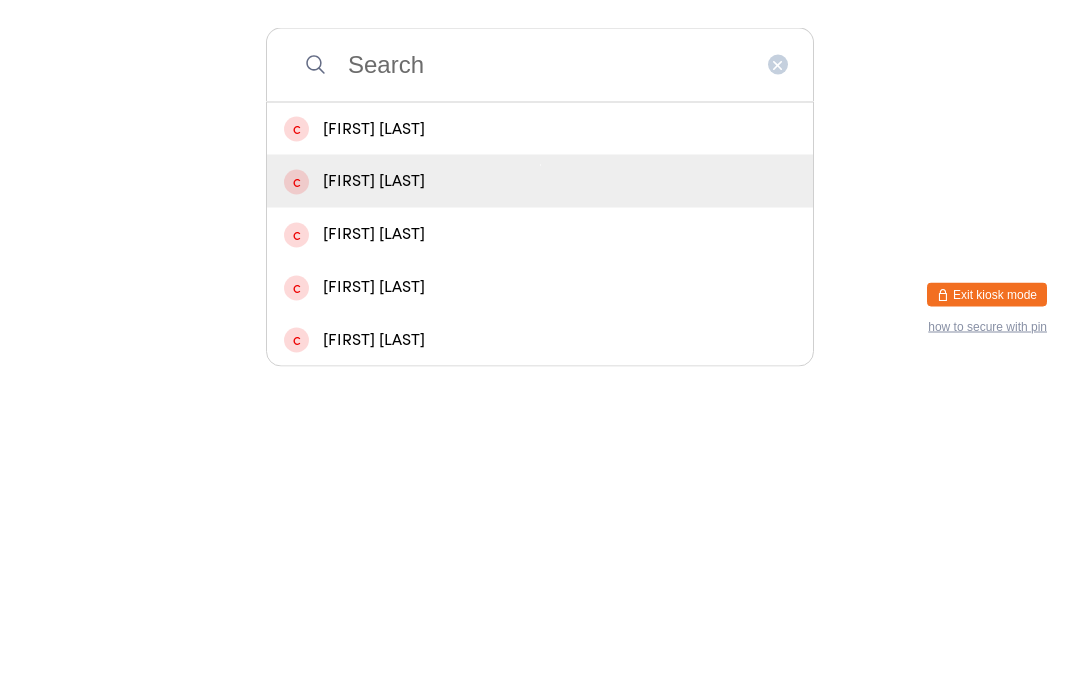 scroll, scrollTop: 0, scrollLeft: 0, axis: both 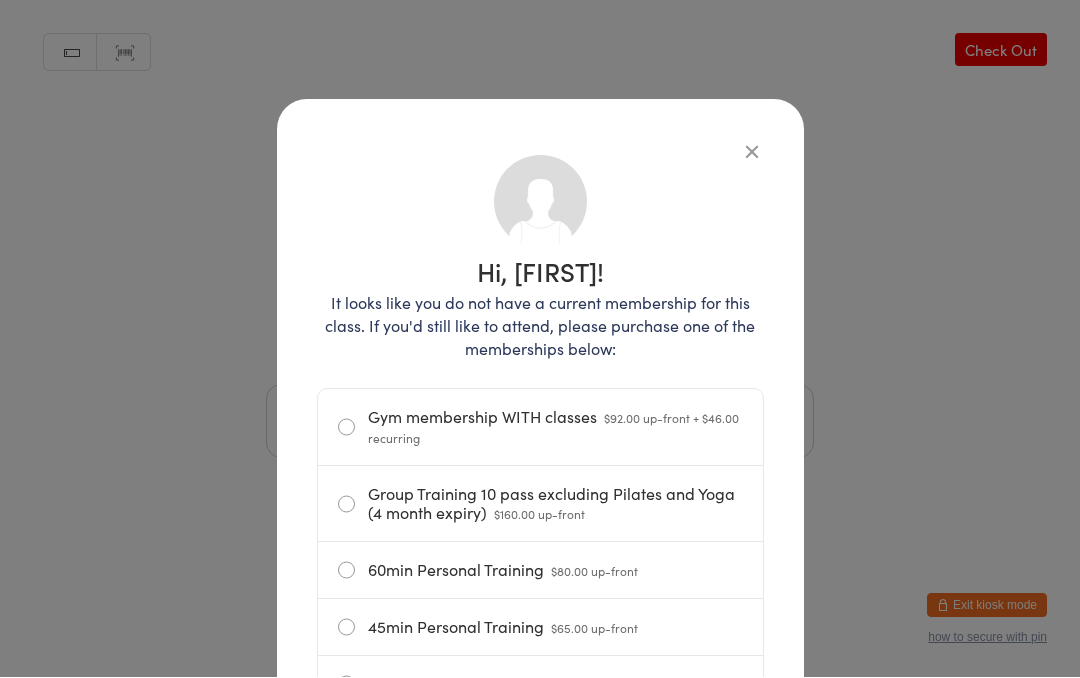 click at bounding box center (752, 152) 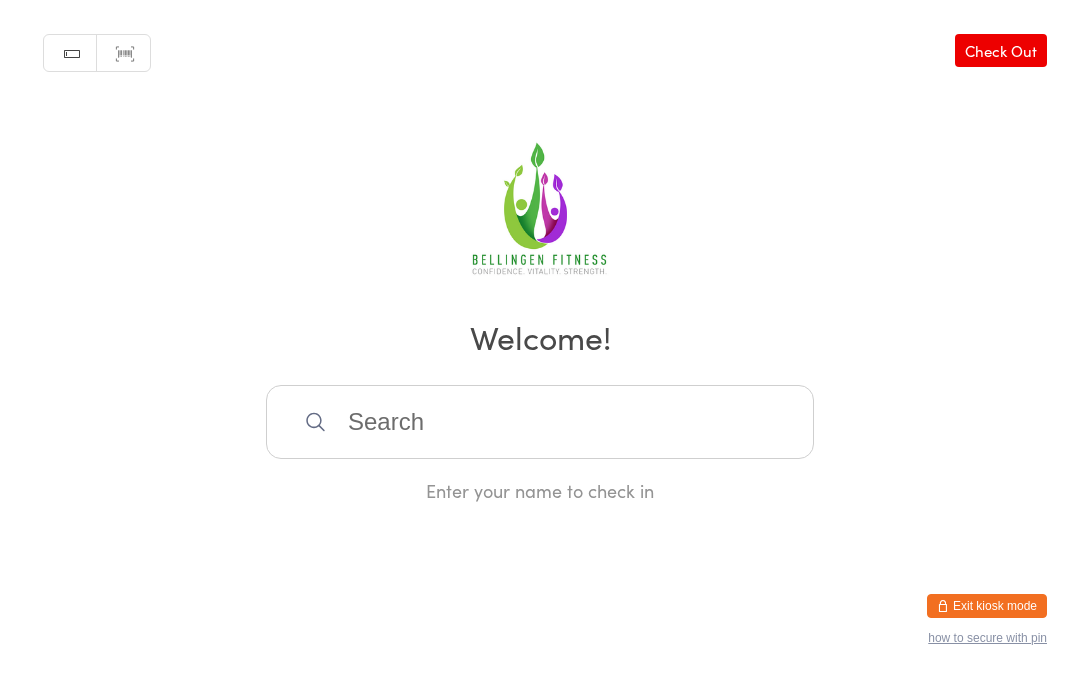 click at bounding box center (540, 422) 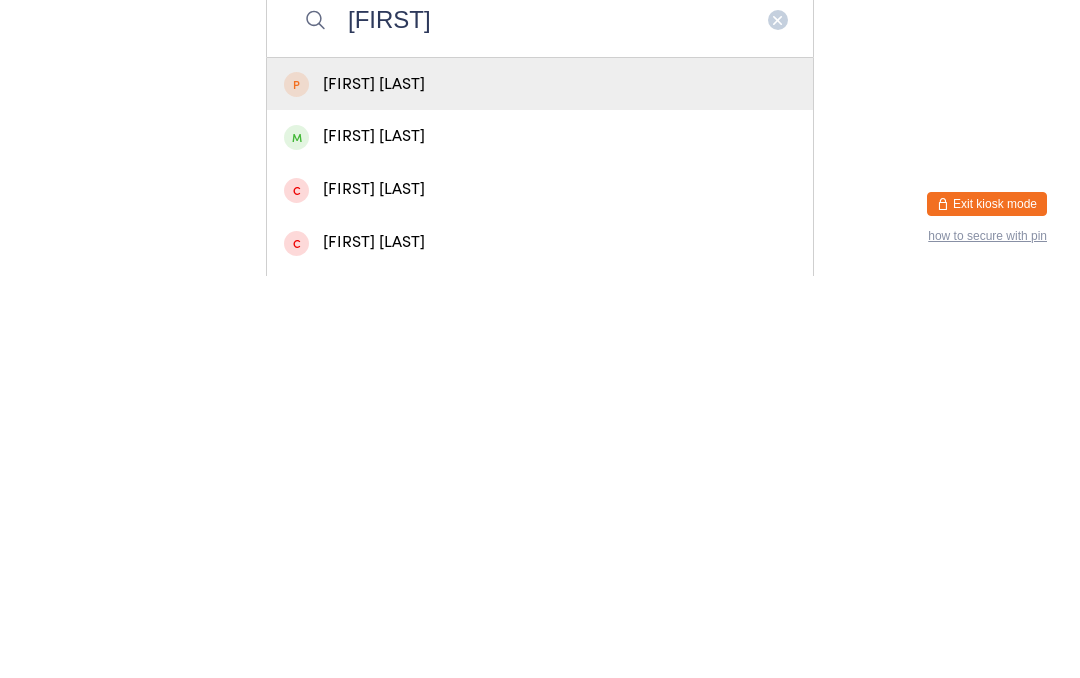 type on "[FIRST]" 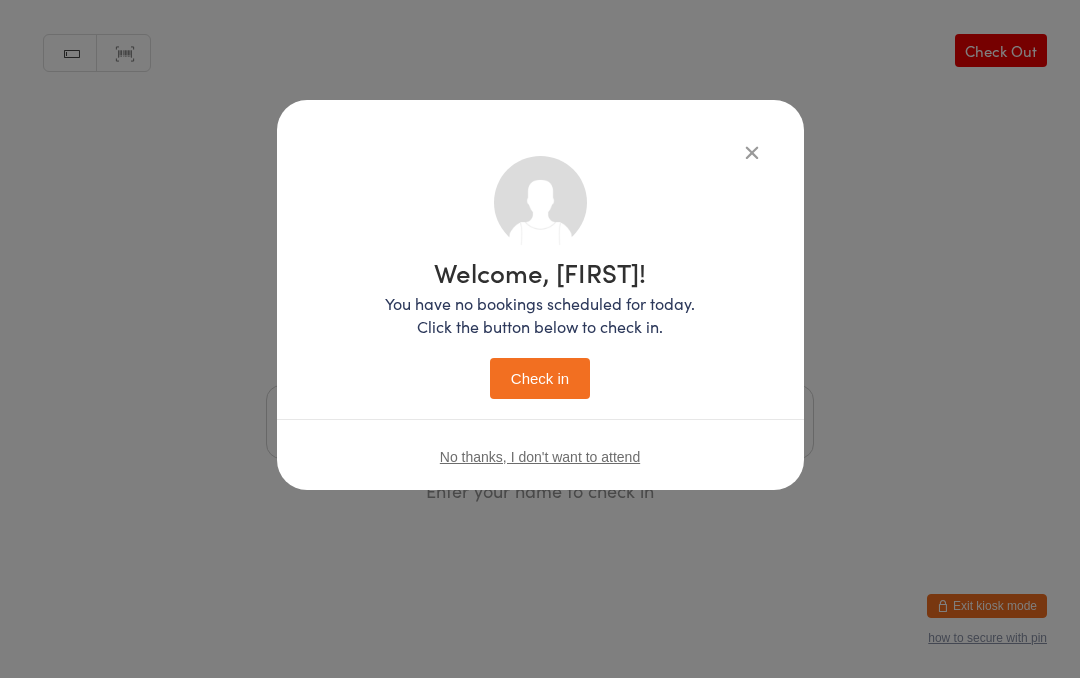 click on "Check in" at bounding box center [540, 378] 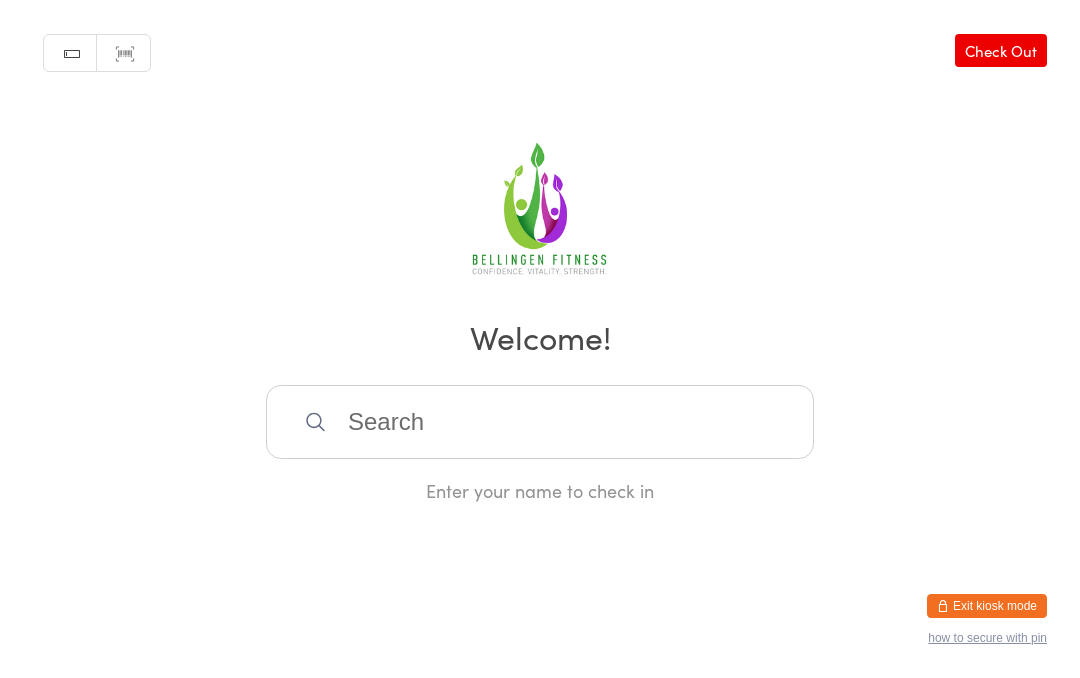 click at bounding box center [540, 422] 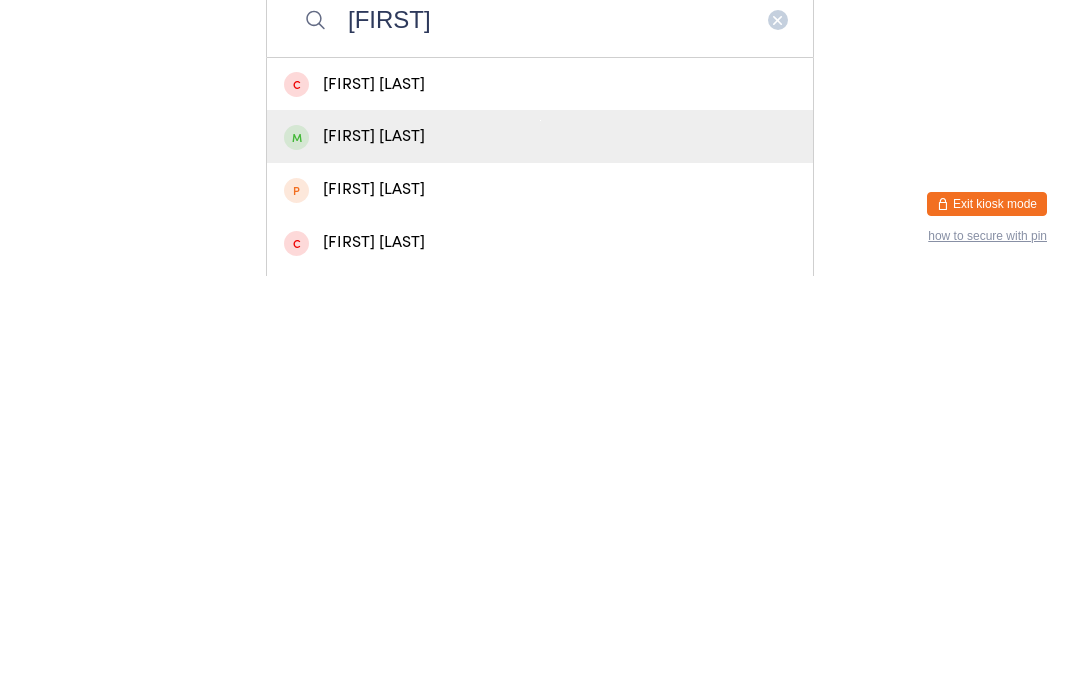 type on "[FIRST]" 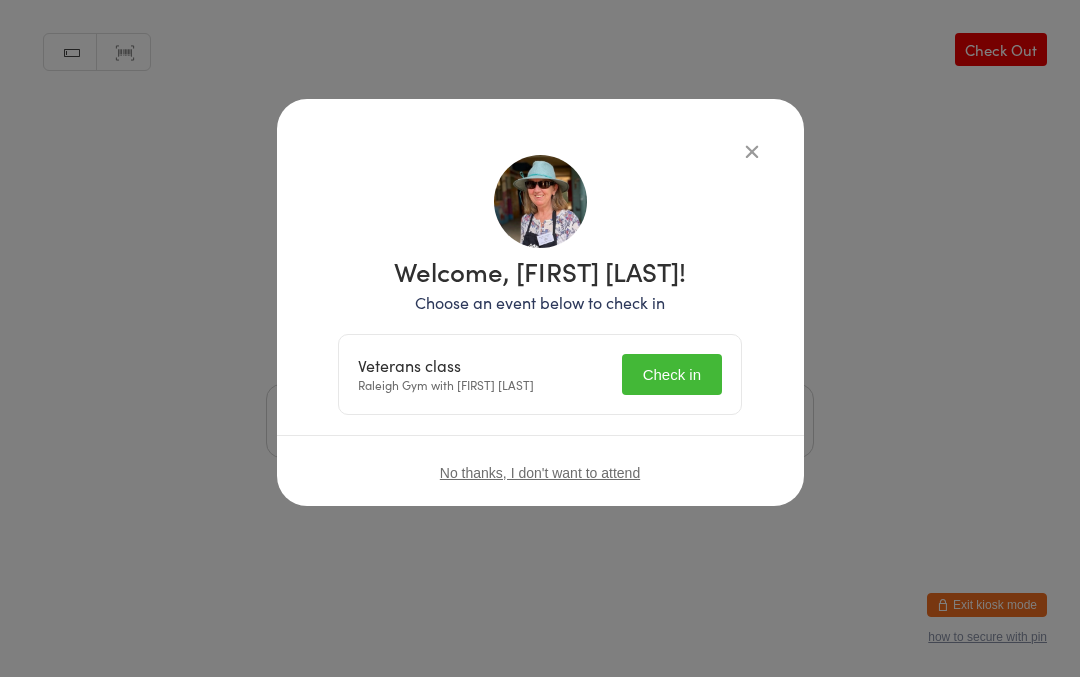 click on "Check in" at bounding box center [672, 375] 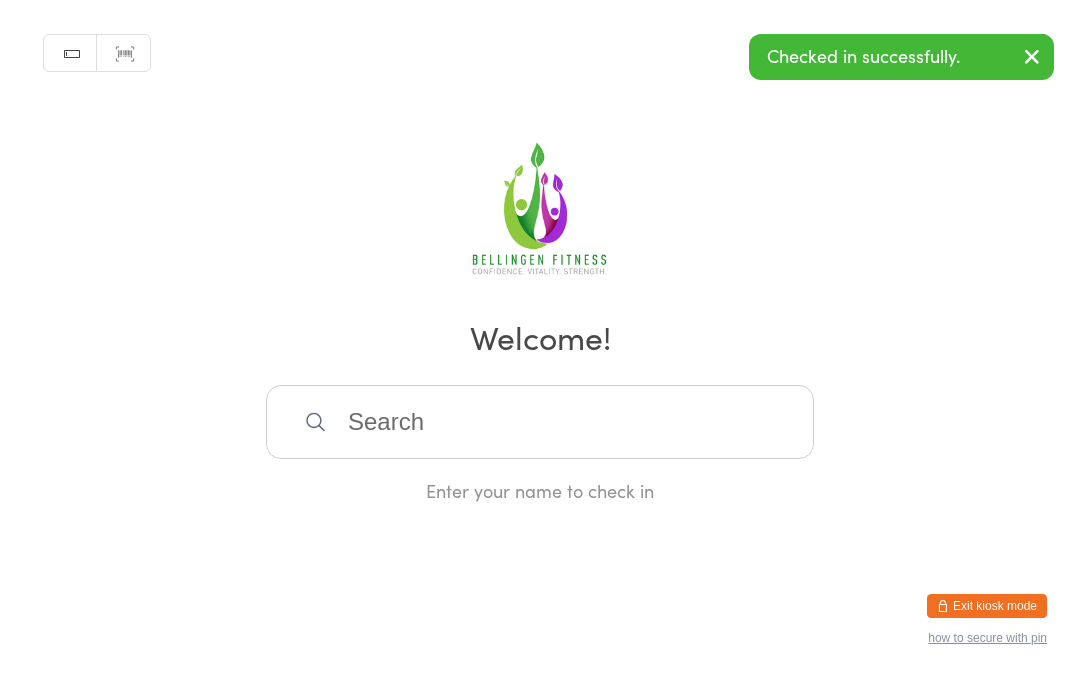 click at bounding box center (540, 422) 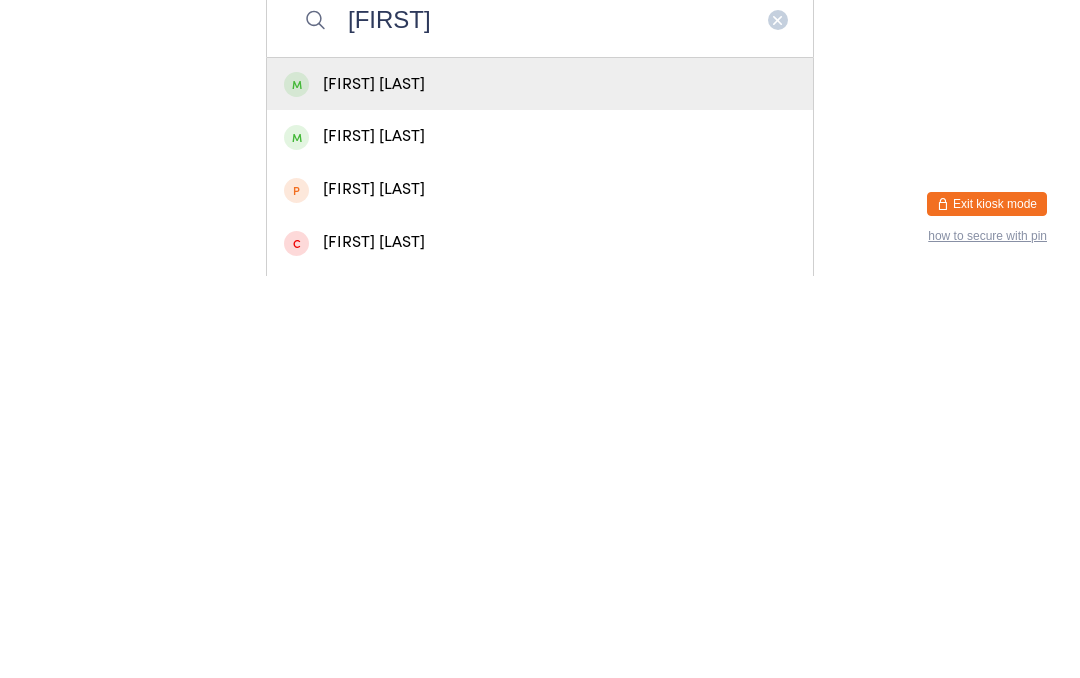 type on "[FIRST]" 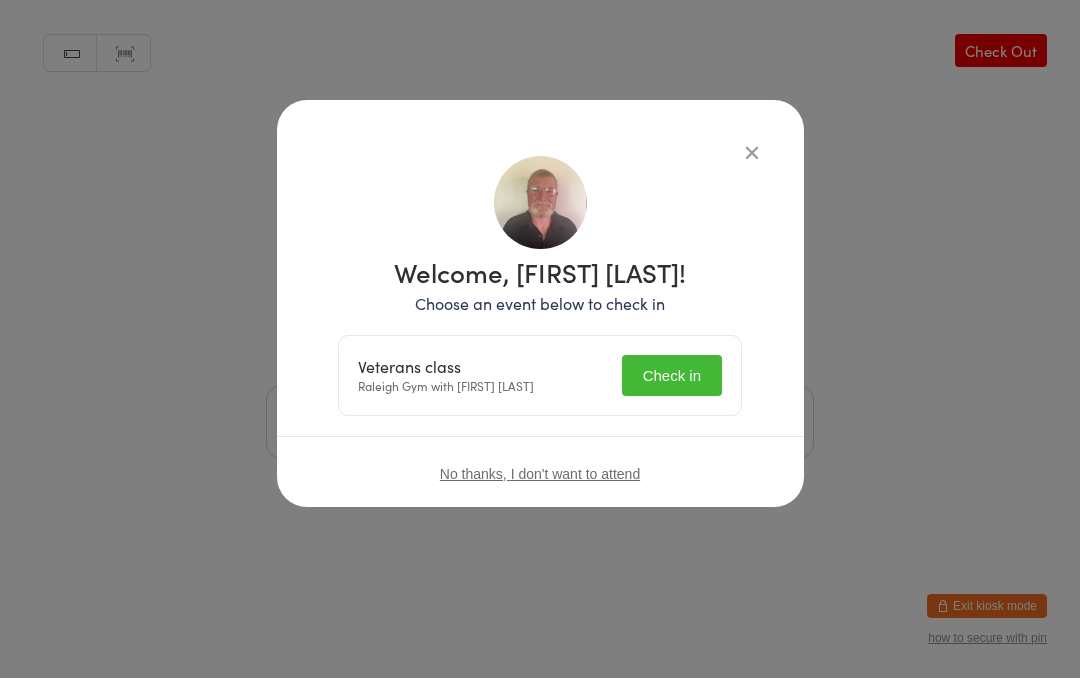 click on "Check in" at bounding box center (672, 375) 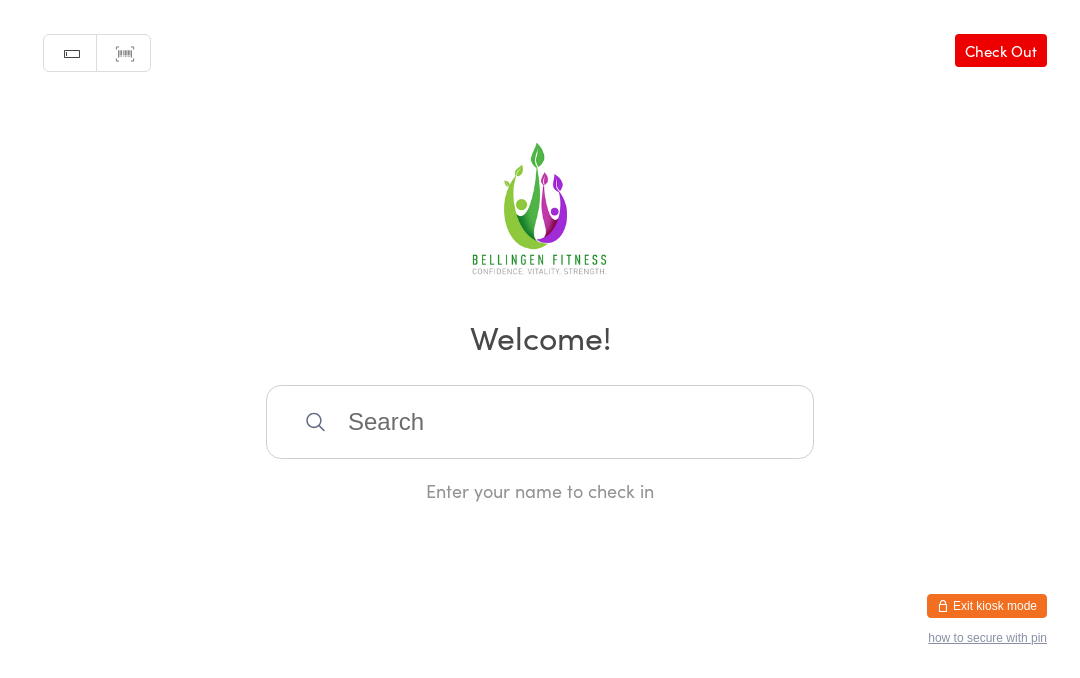 click at bounding box center [540, 422] 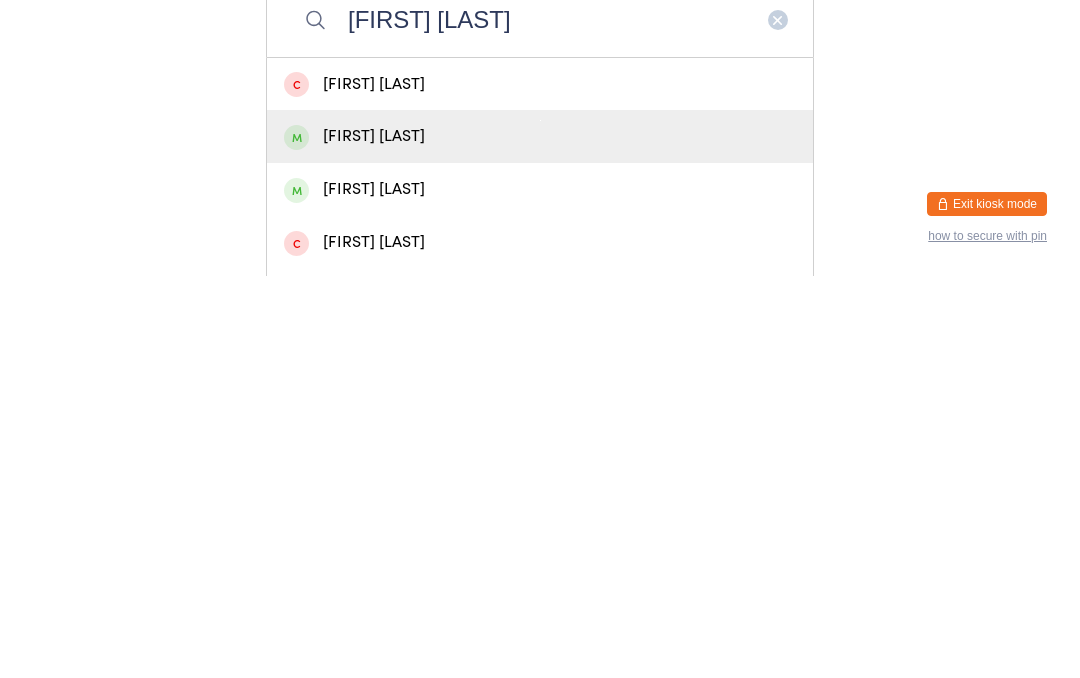 type on "[FIRST] [LAST]" 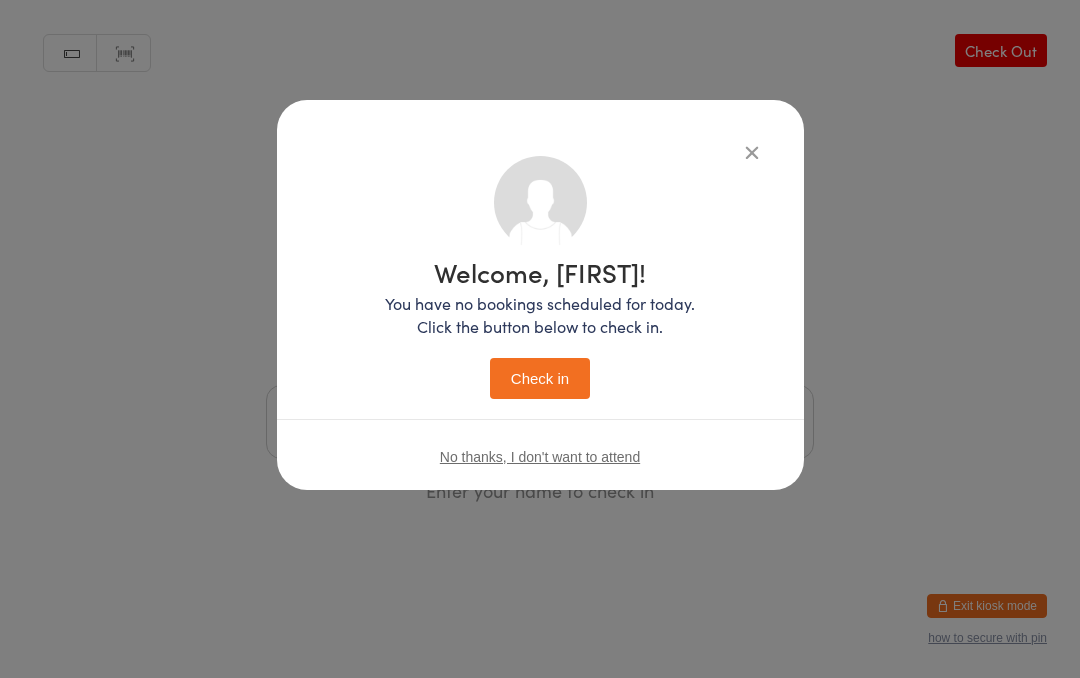 click on "Check in" at bounding box center [540, 378] 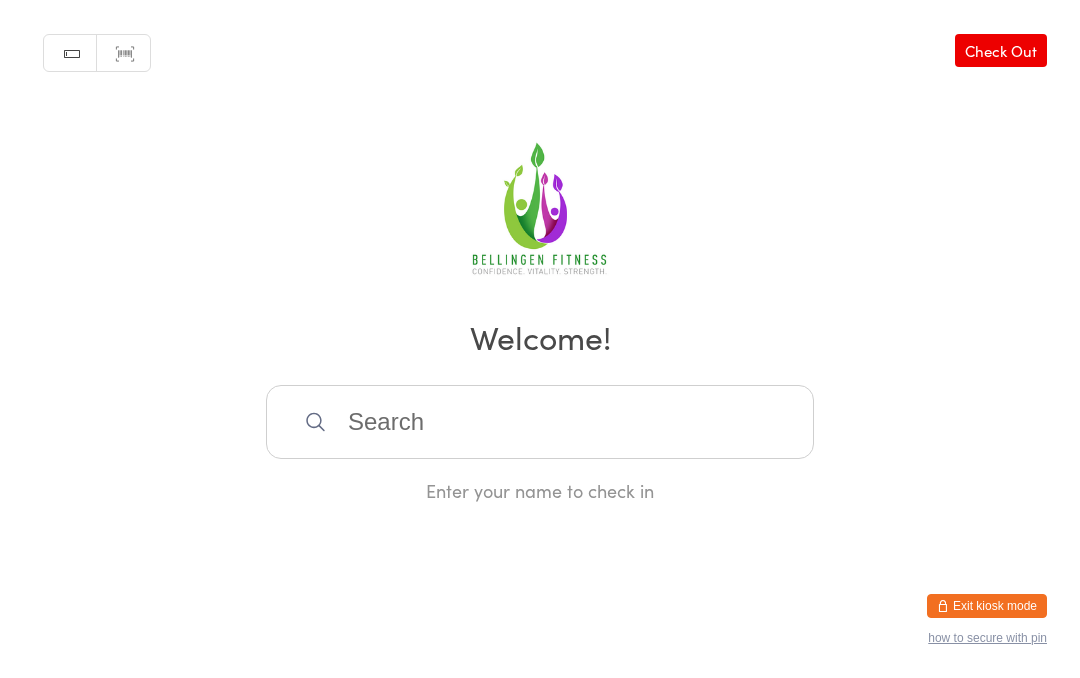 click at bounding box center [540, 422] 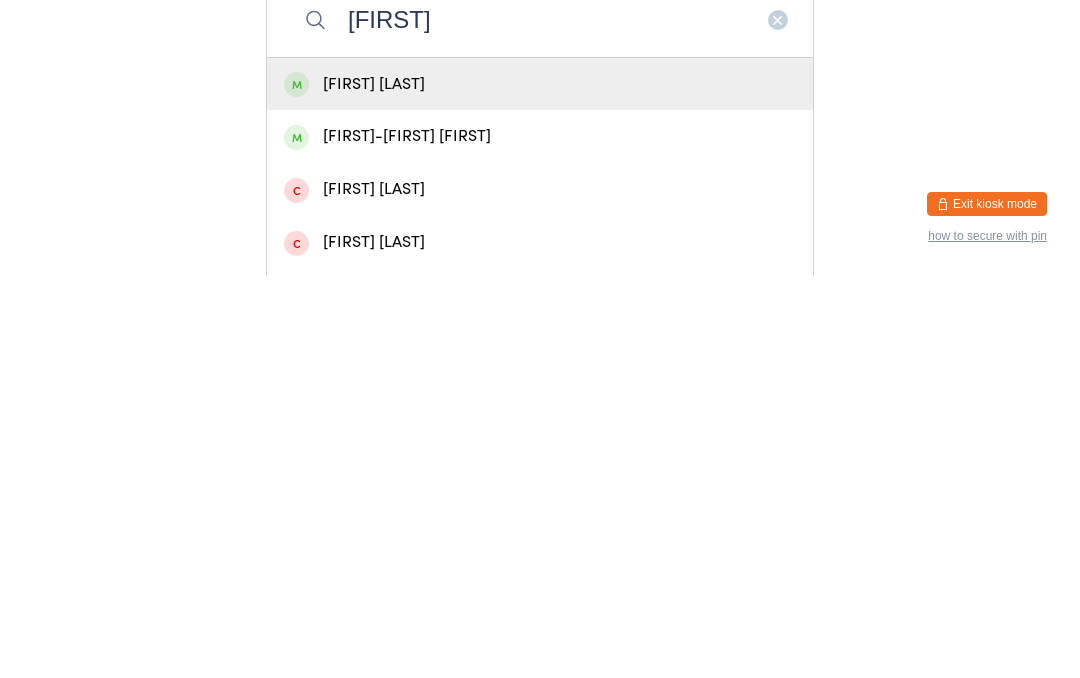 type on "[FIRST]" 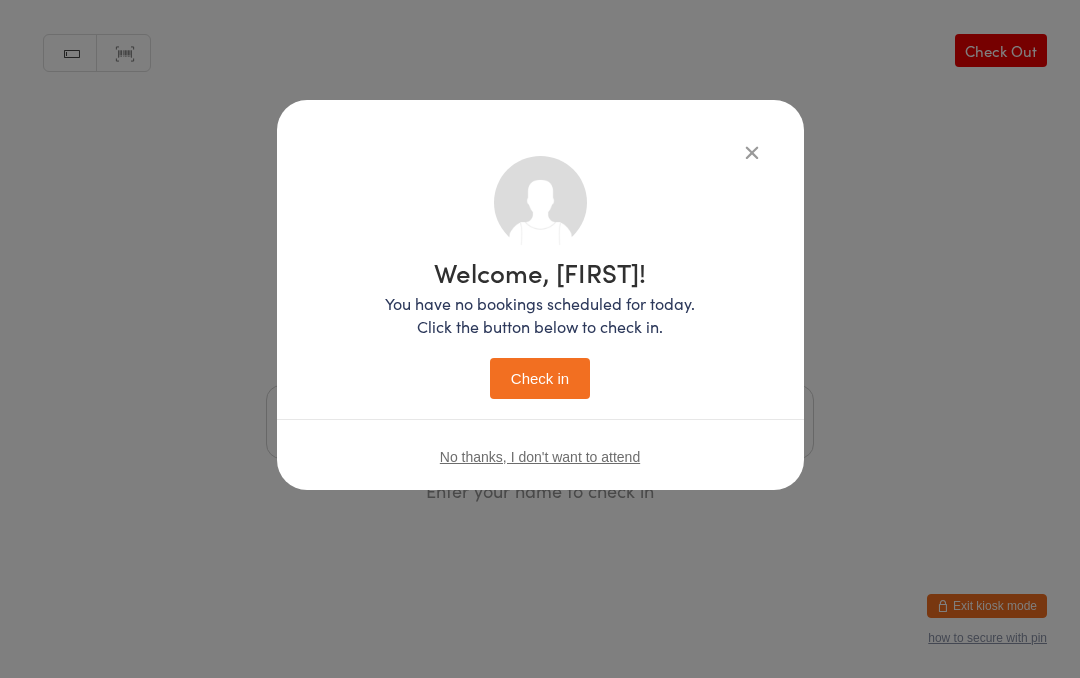 click on "Check in" at bounding box center (540, 378) 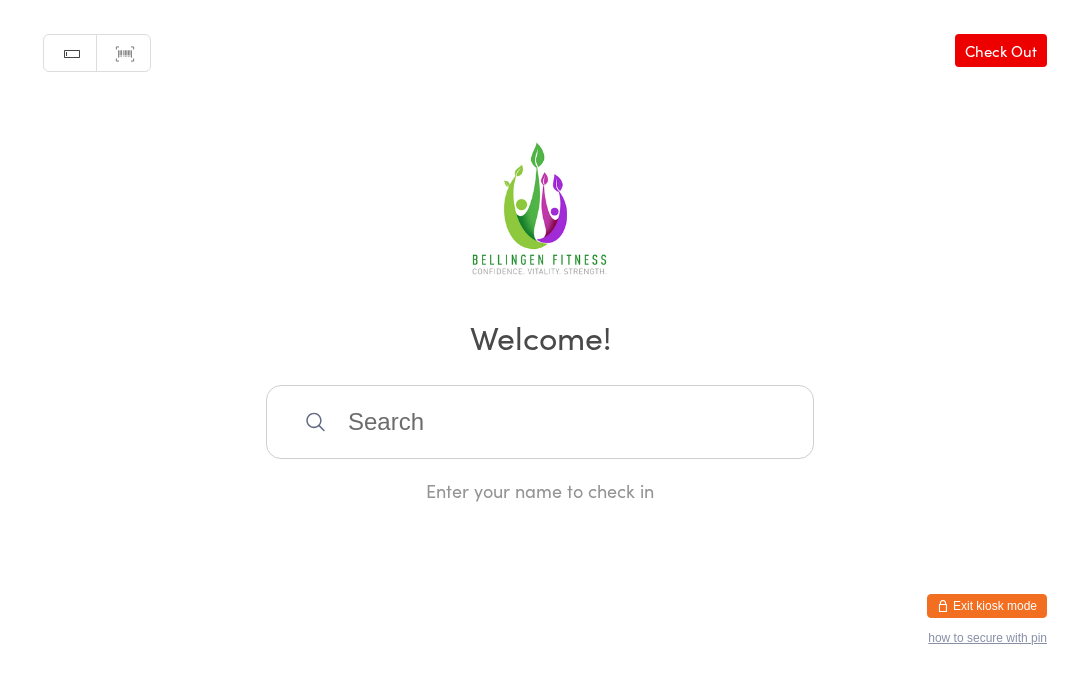 click at bounding box center [540, 422] 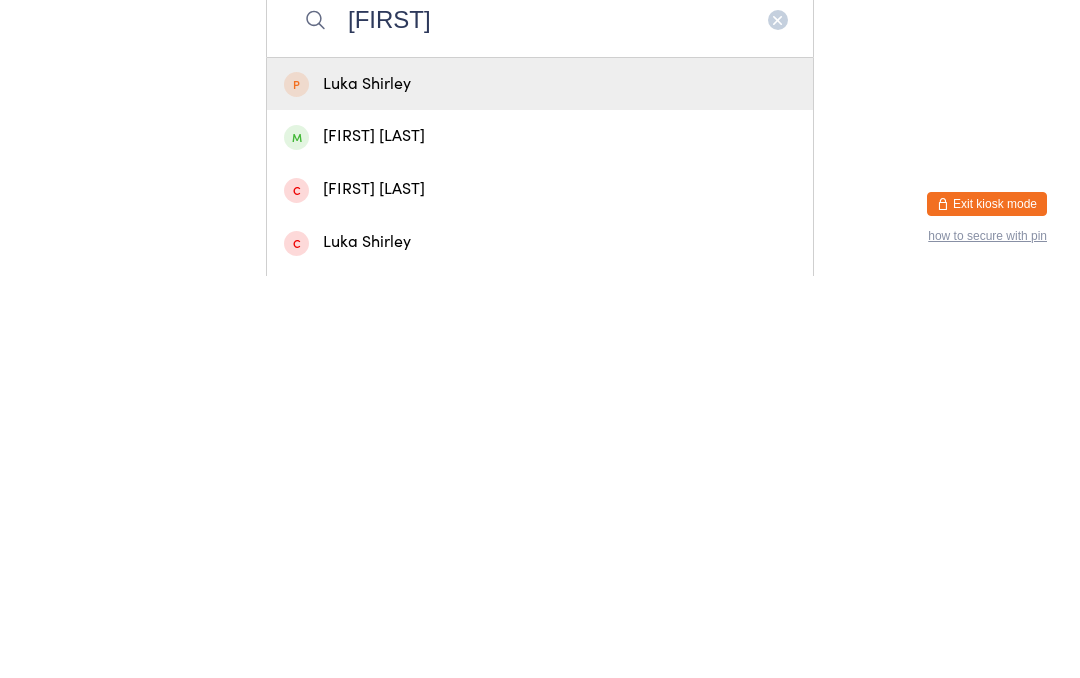 type on "[FIRST]" 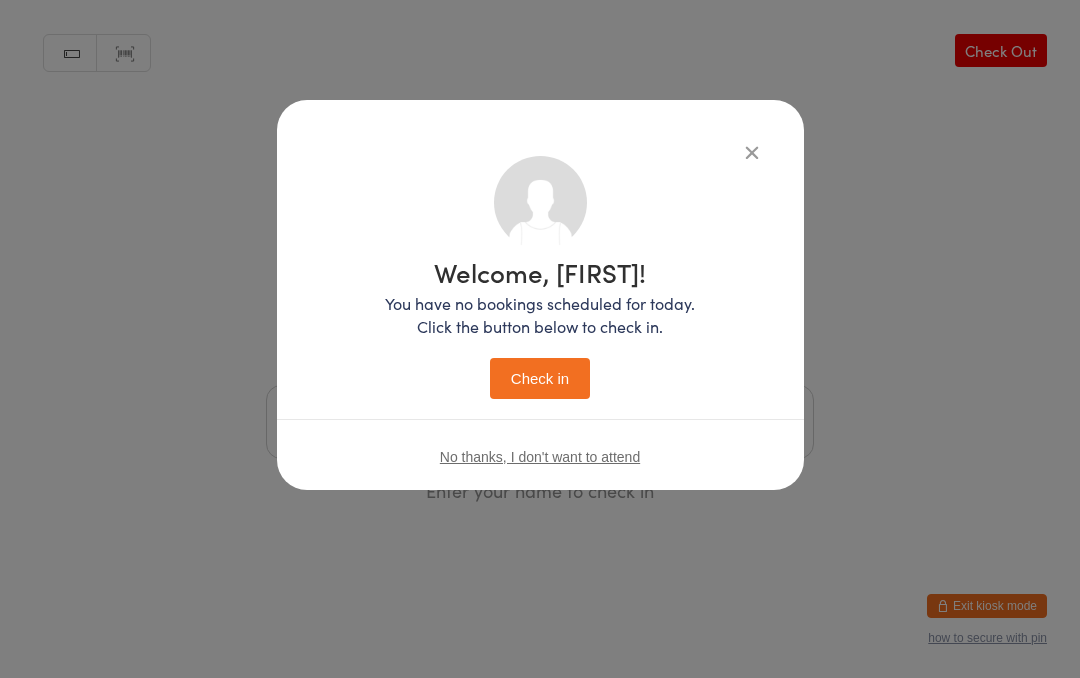 click on "Check in" at bounding box center [540, 378] 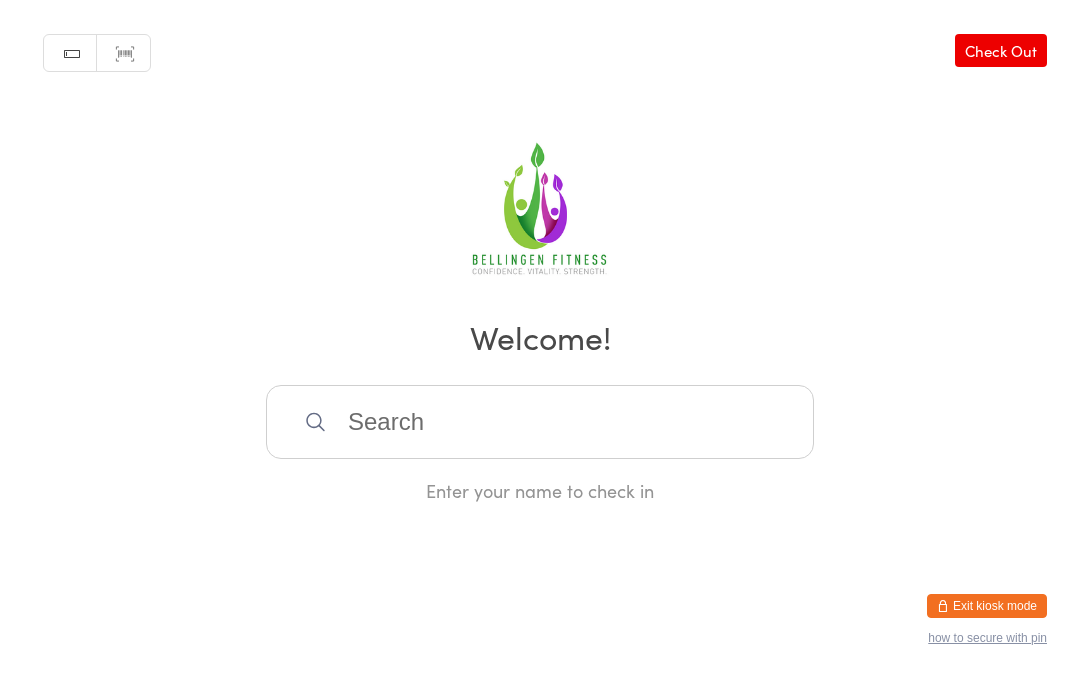 click at bounding box center [540, 422] 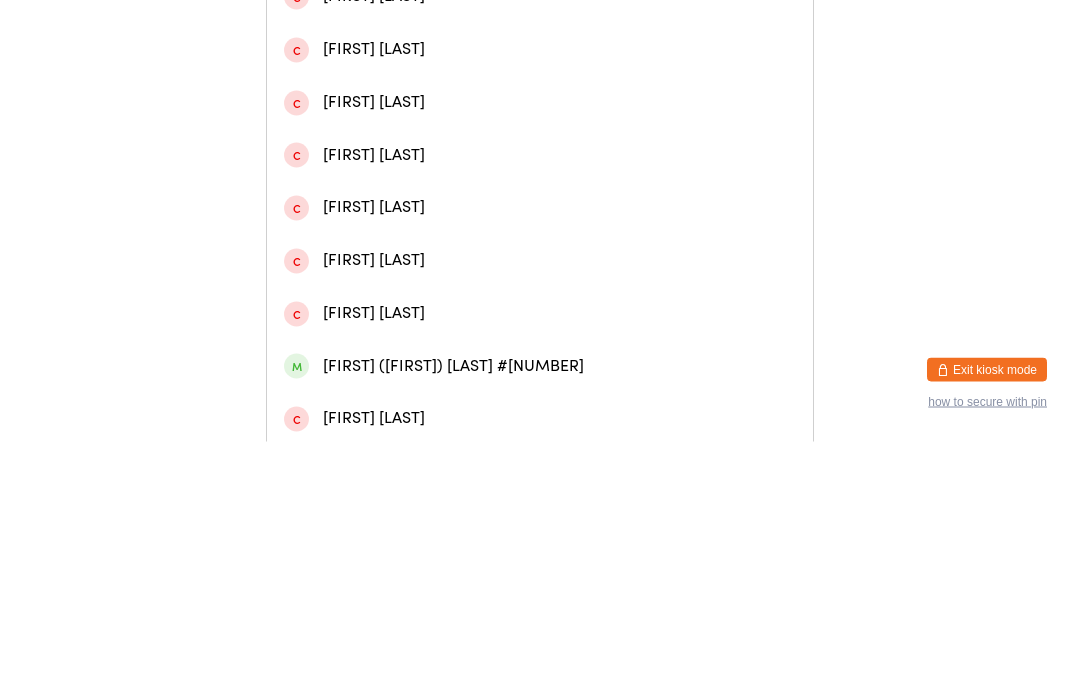 scroll, scrollTop: 307, scrollLeft: 0, axis: vertical 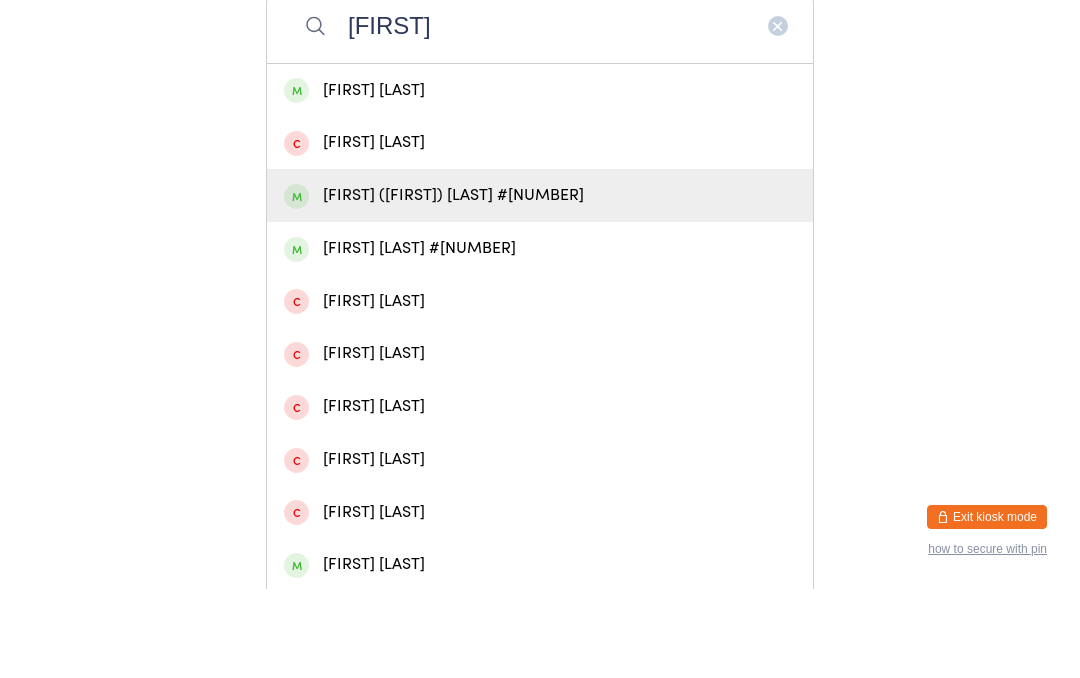 type on "[FIRST]" 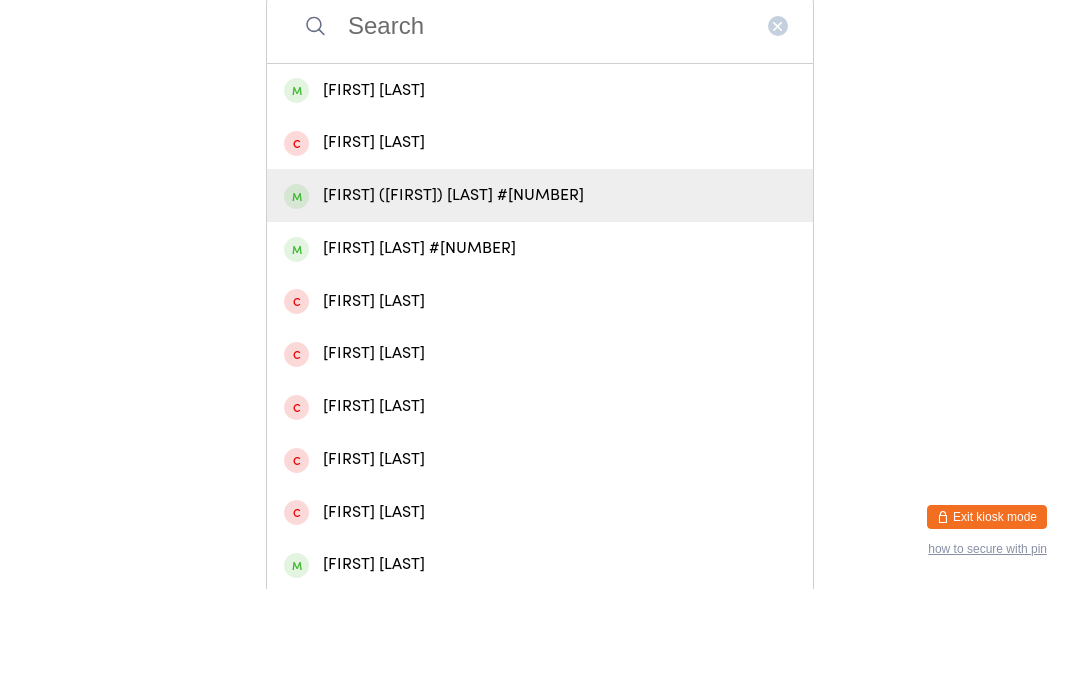 scroll, scrollTop: 0, scrollLeft: 0, axis: both 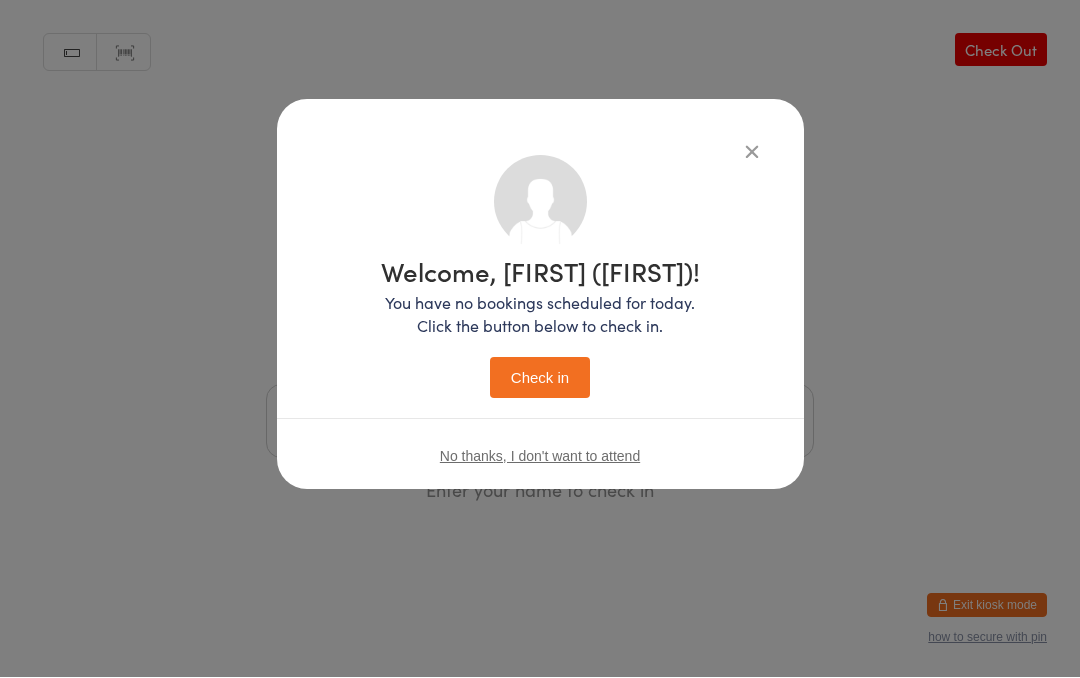 click on "Check in" at bounding box center (540, 378) 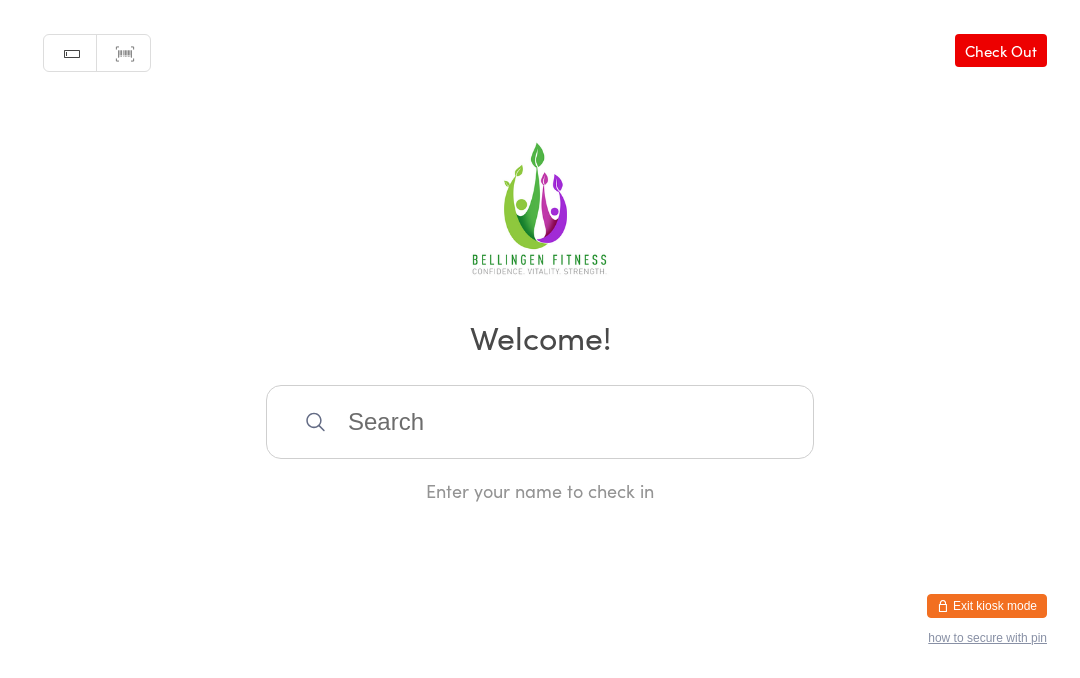 click at bounding box center (540, 422) 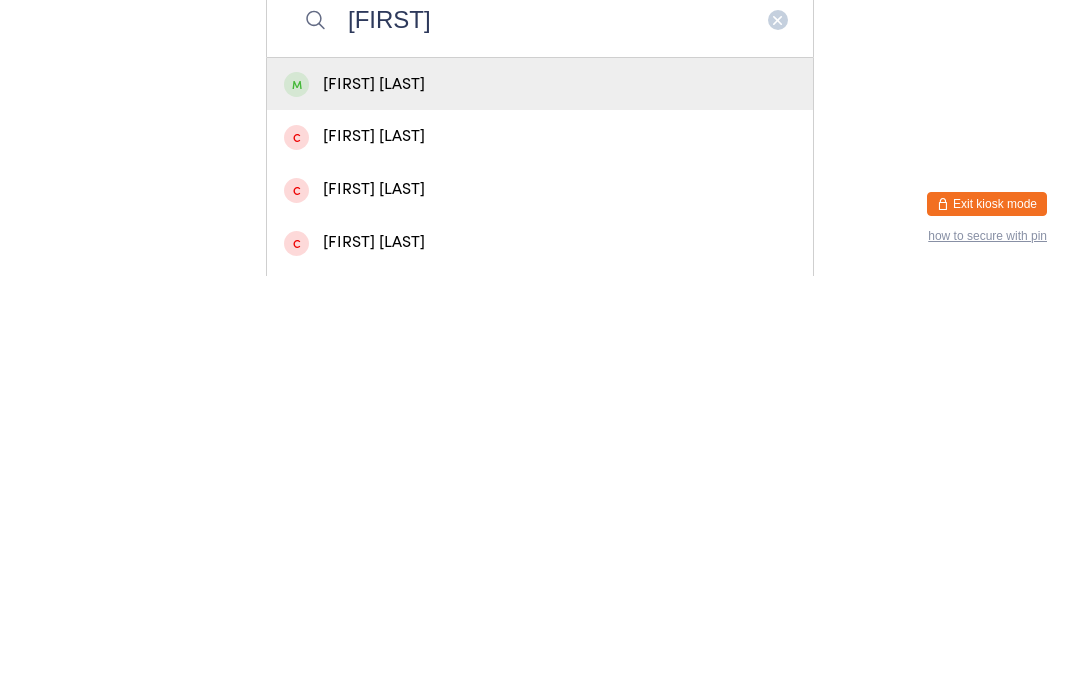 type on "[FIRST]" 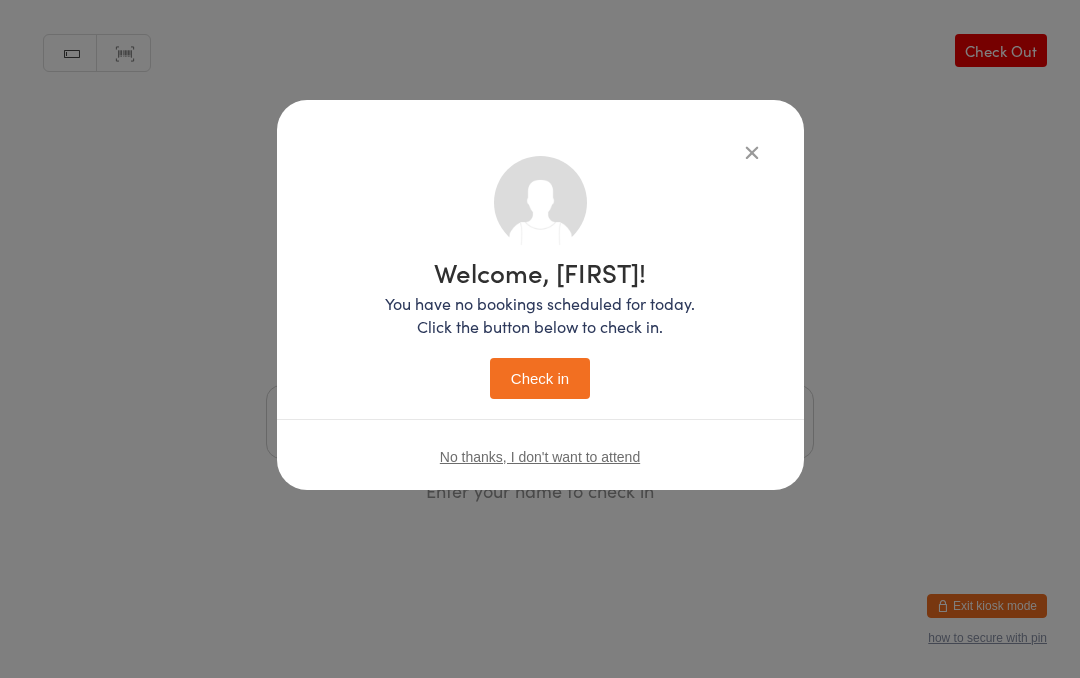 click on "Check in" at bounding box center (540, 378) 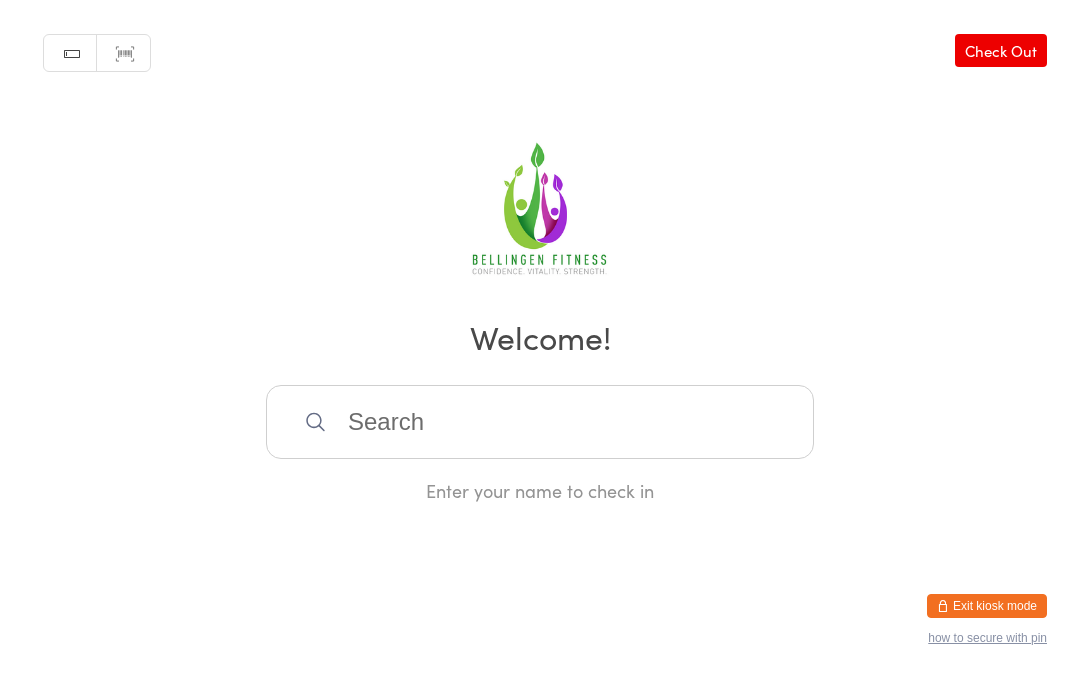 click at bounding box center (540, 422) 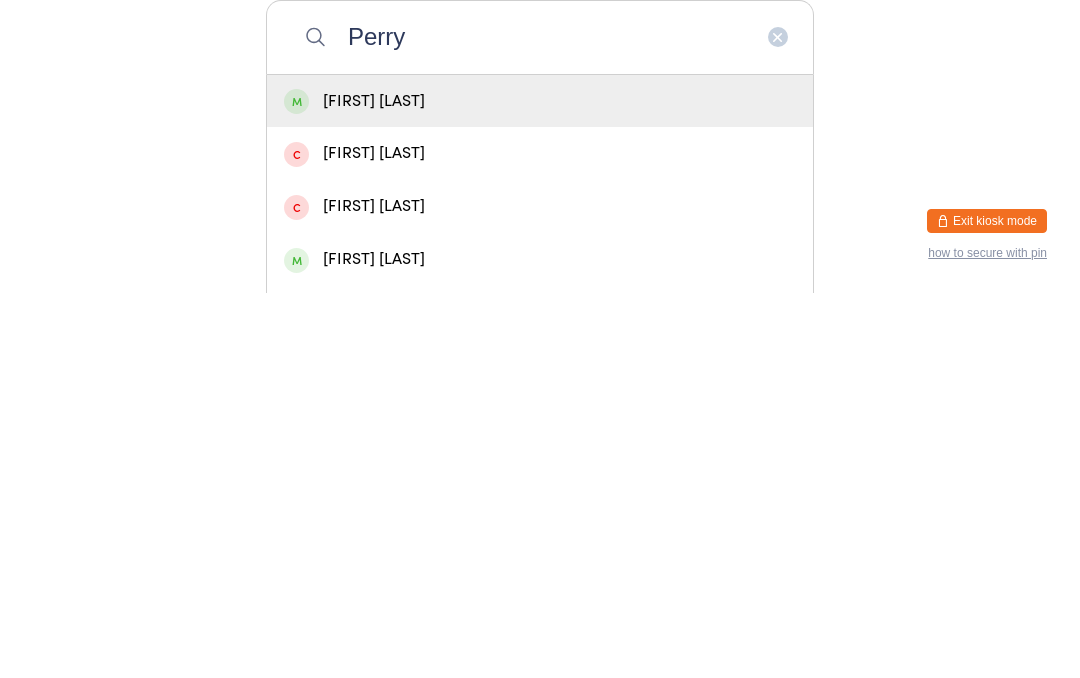type on "Perry" 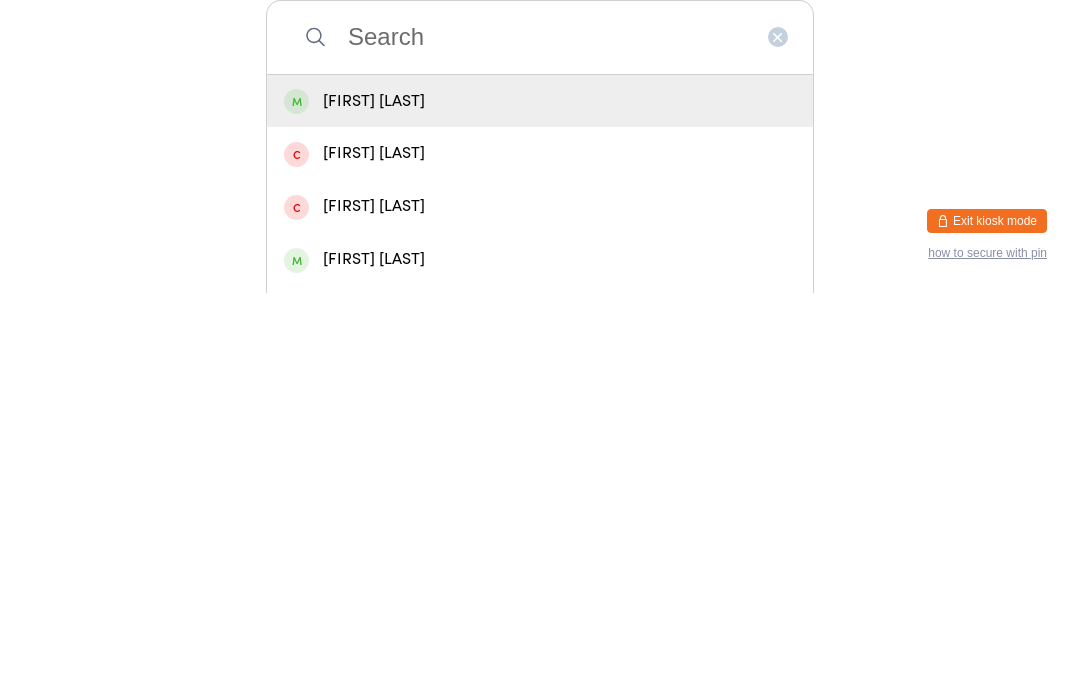scroll, scrollTop: 0, scrollLeft: 0, axis: both 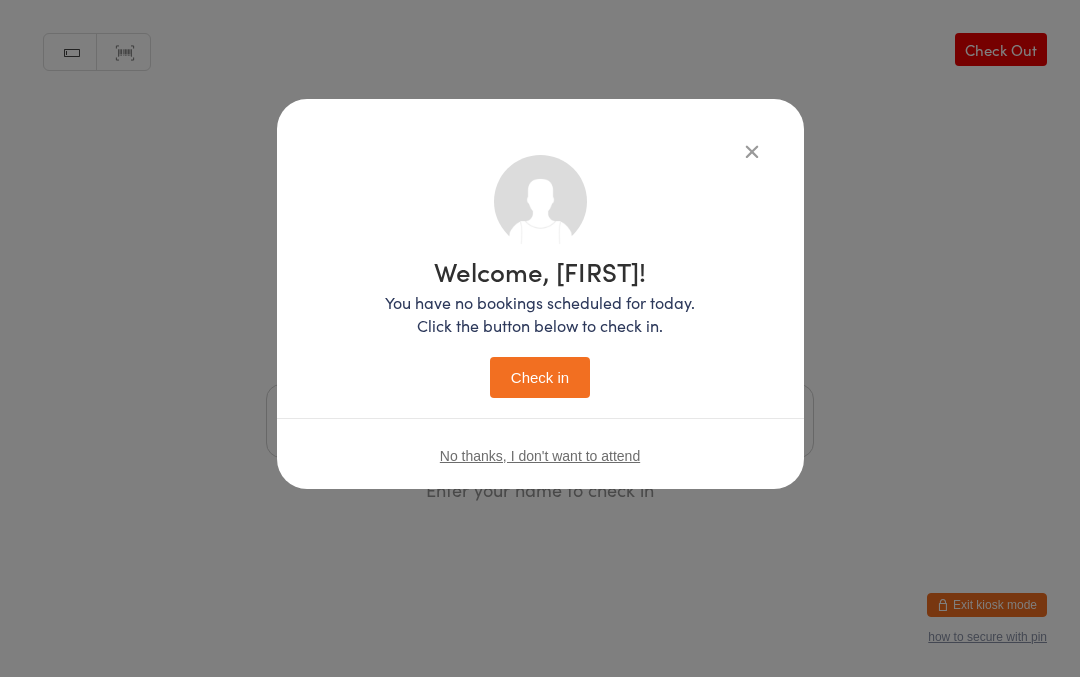 click on "Check in" at bounding box center [540, 378] 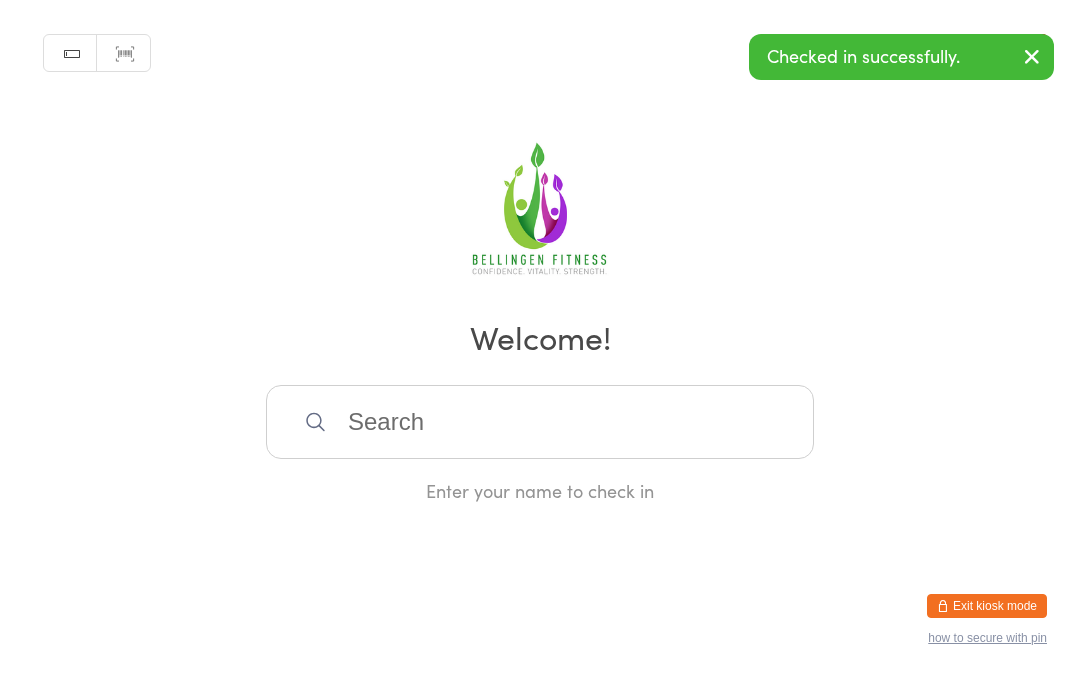 click on "Manual search Scanner input Check Out Welcome! Enter your name to check in" at bounding box center (540, 251) 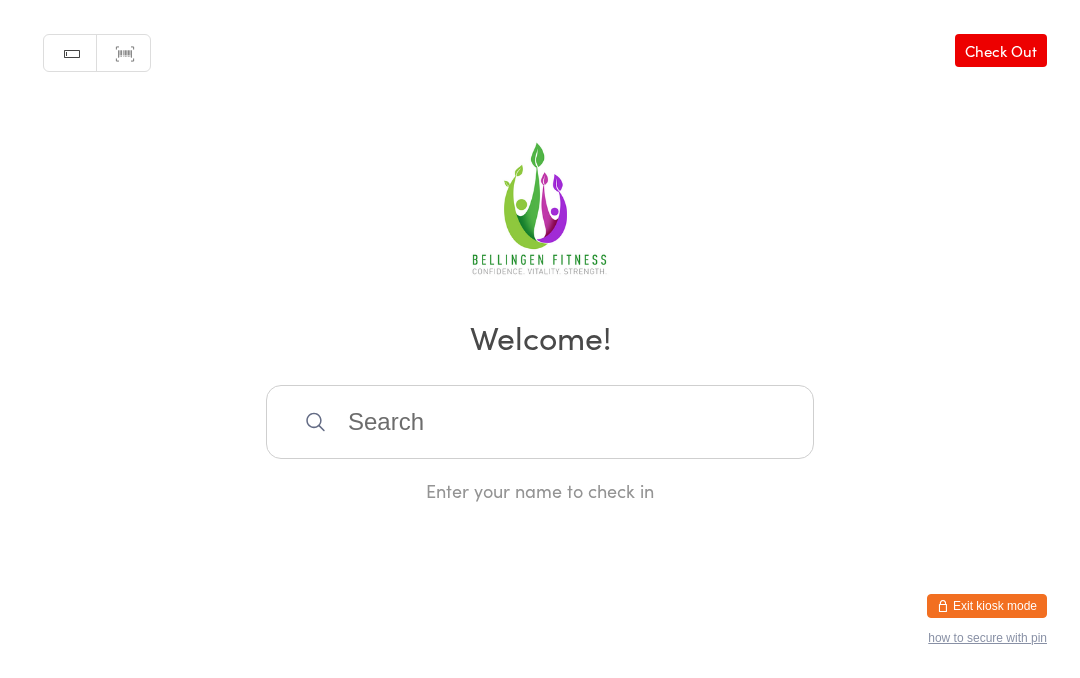 click at bounding box center (540, 422) 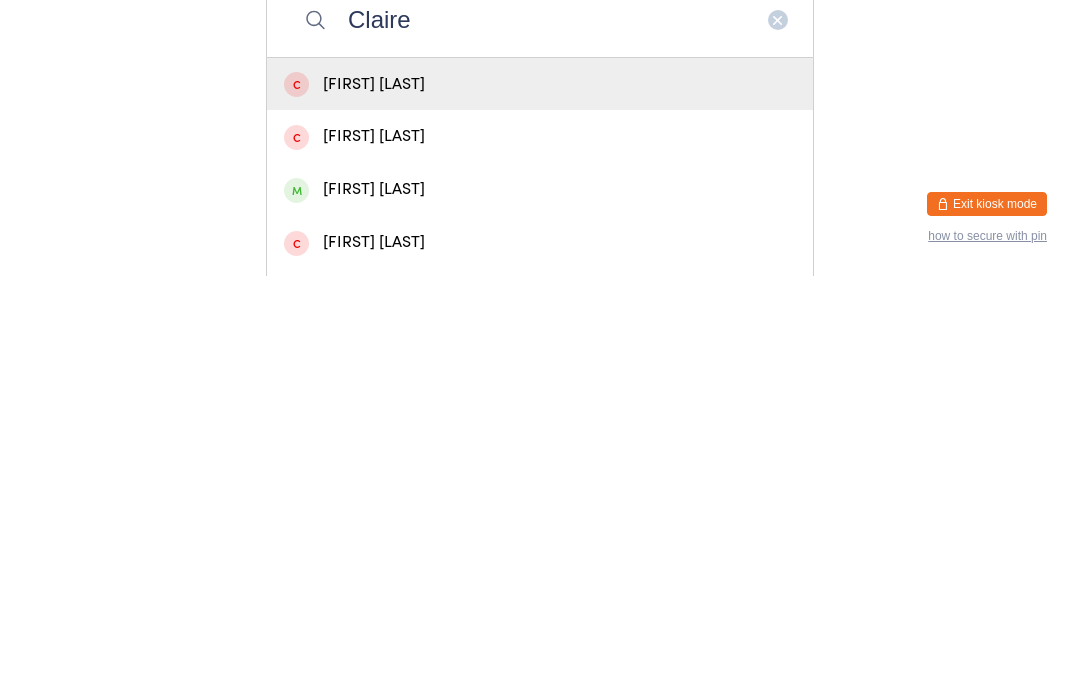type on "Claire" 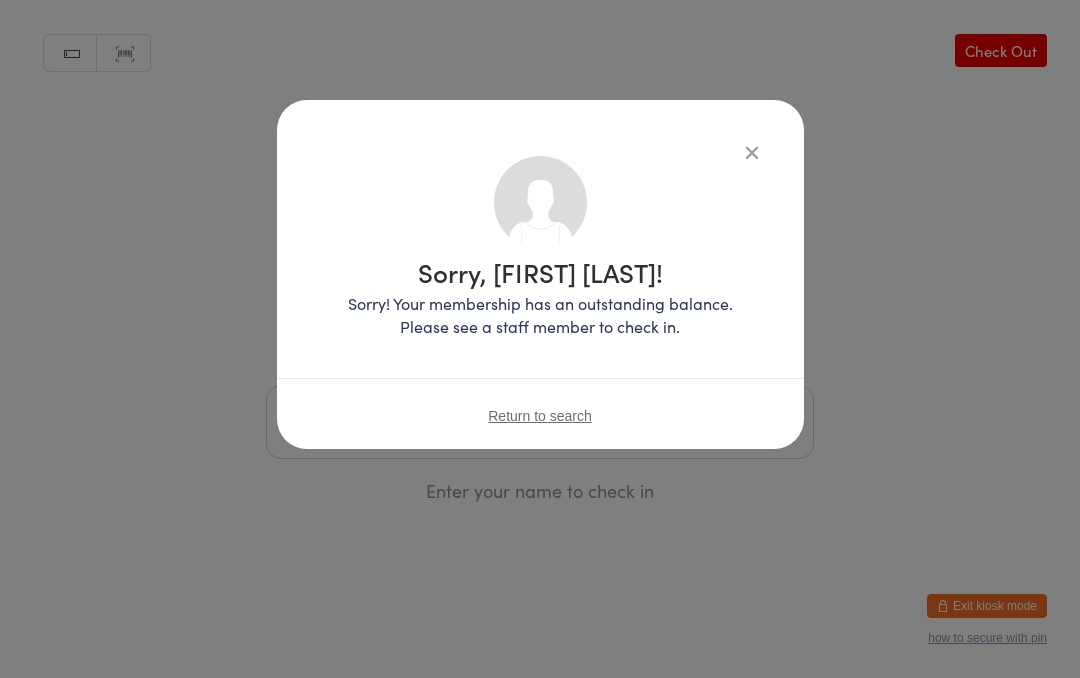 click at bounding box center (752, 152) 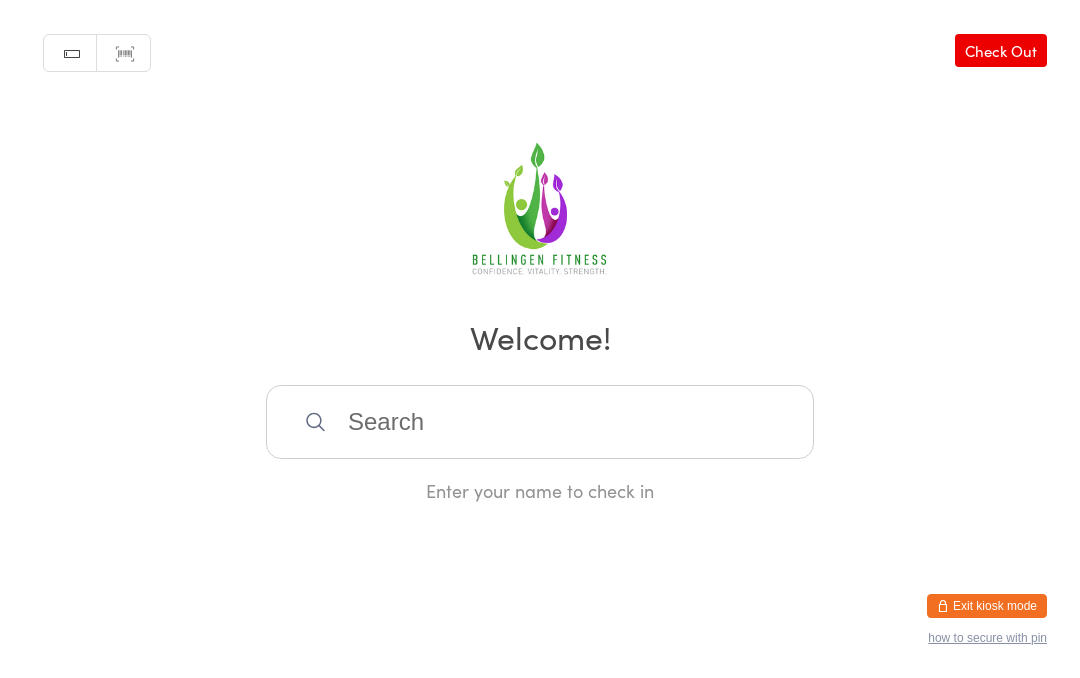 click at bounding box center (540, 422) 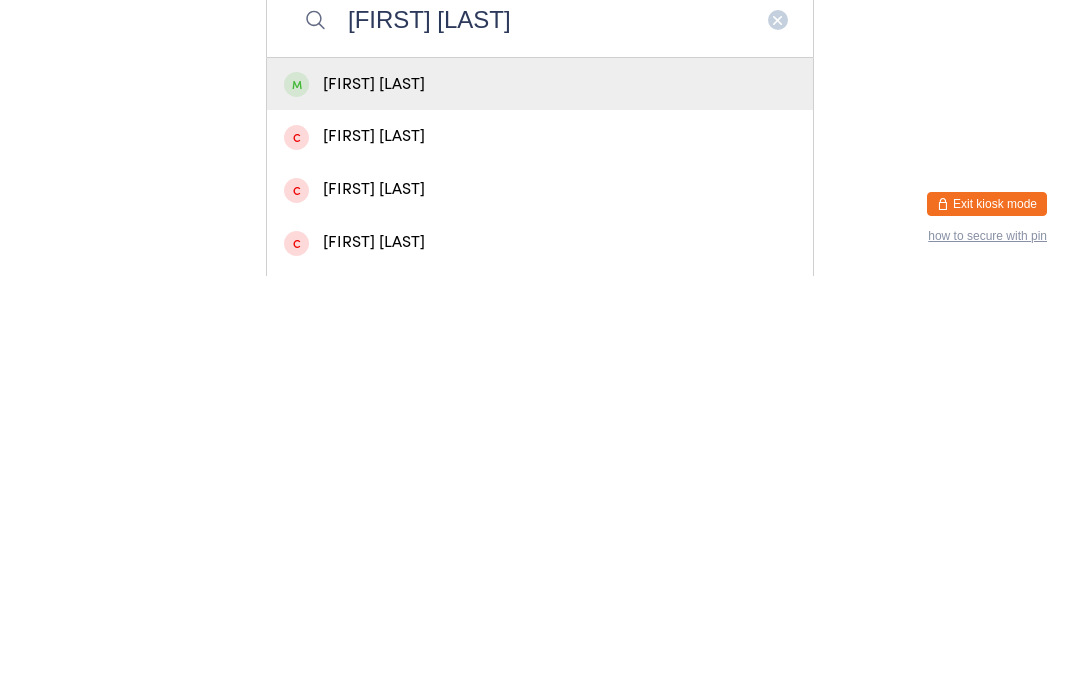 type on "[FIRST] [LAST]" 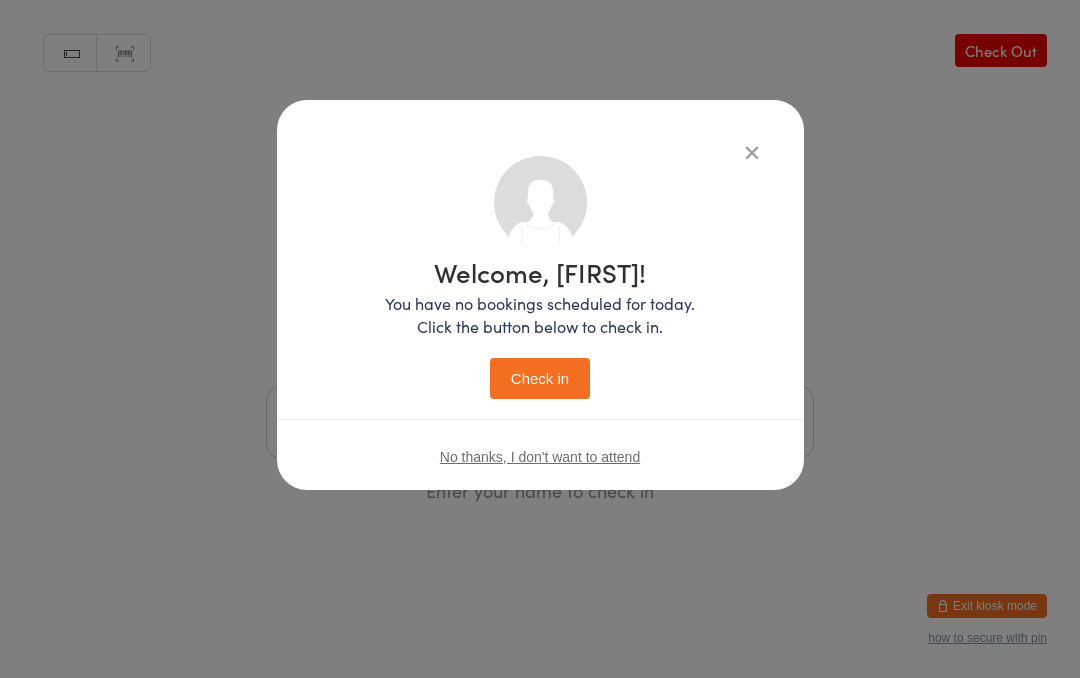 click on "Check in" at bounding box center [540, 378] 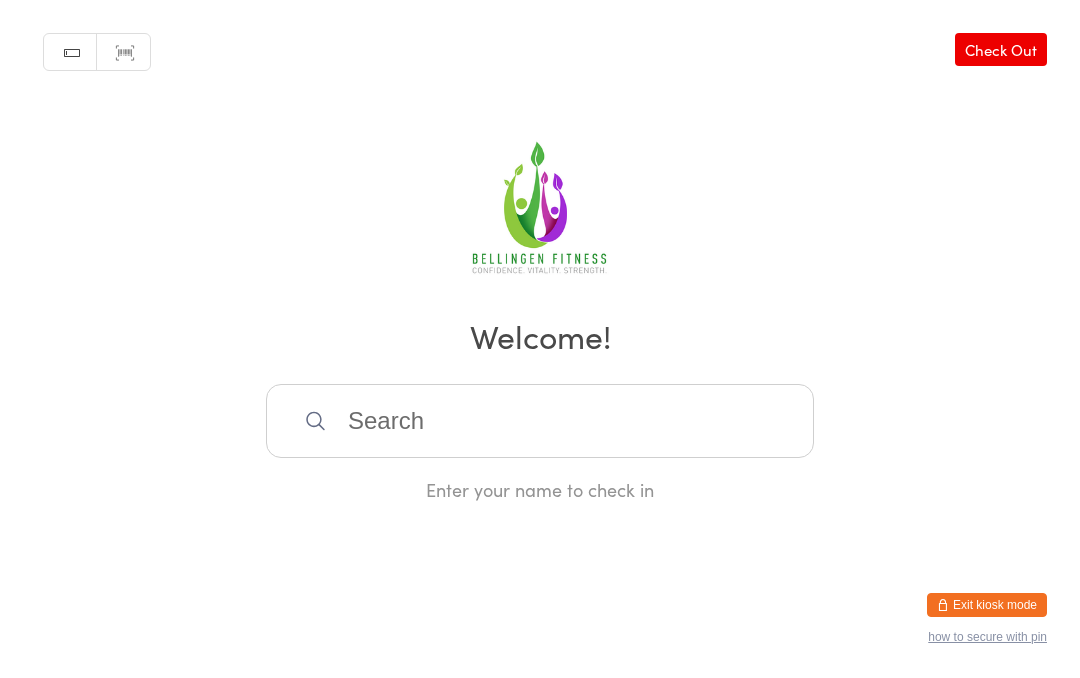 click at bounding box center [540, 422] 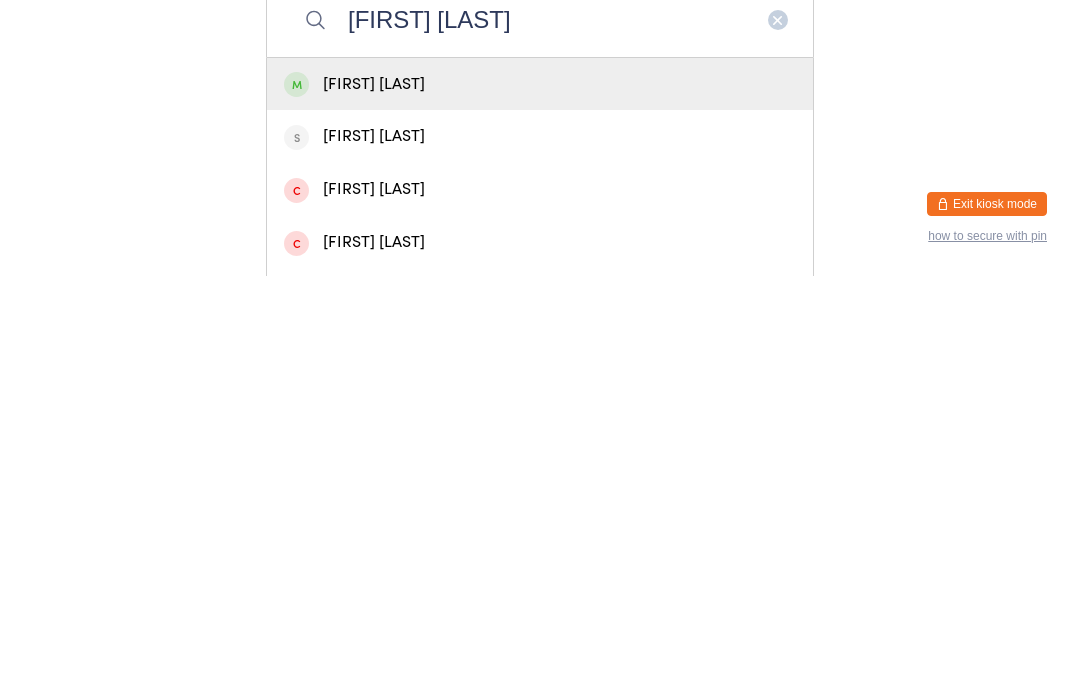 type on "[FIRST] [LAST]" 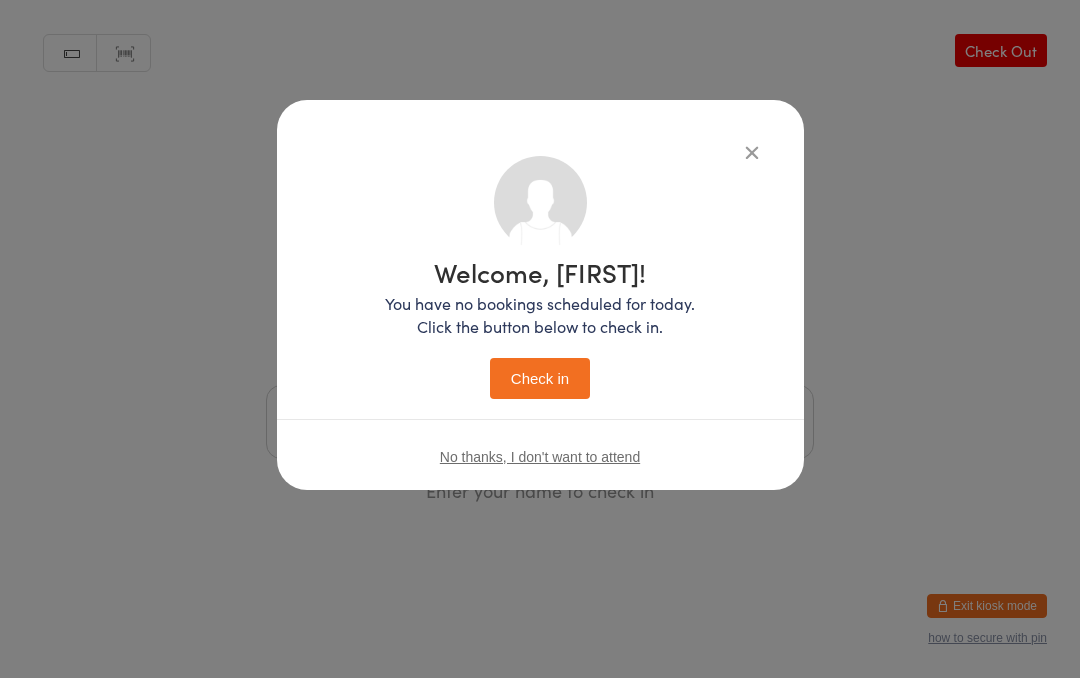 click on "Check in" at bounding box center [540, 378] 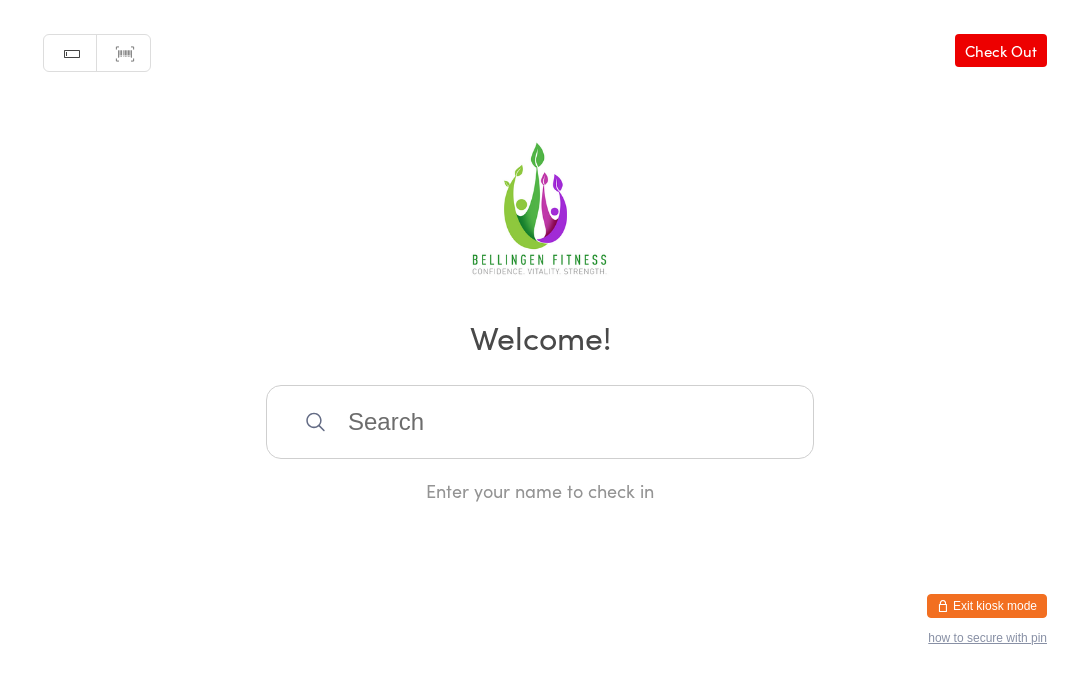 click at bounding box center [540, 422] 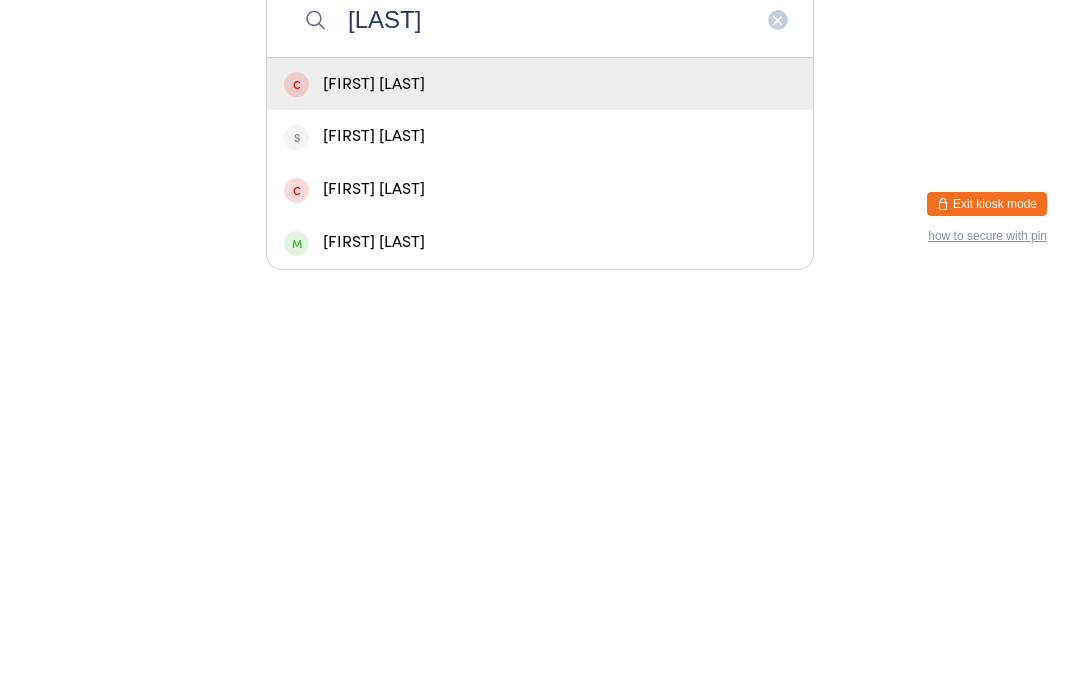 type on "[LAST]" 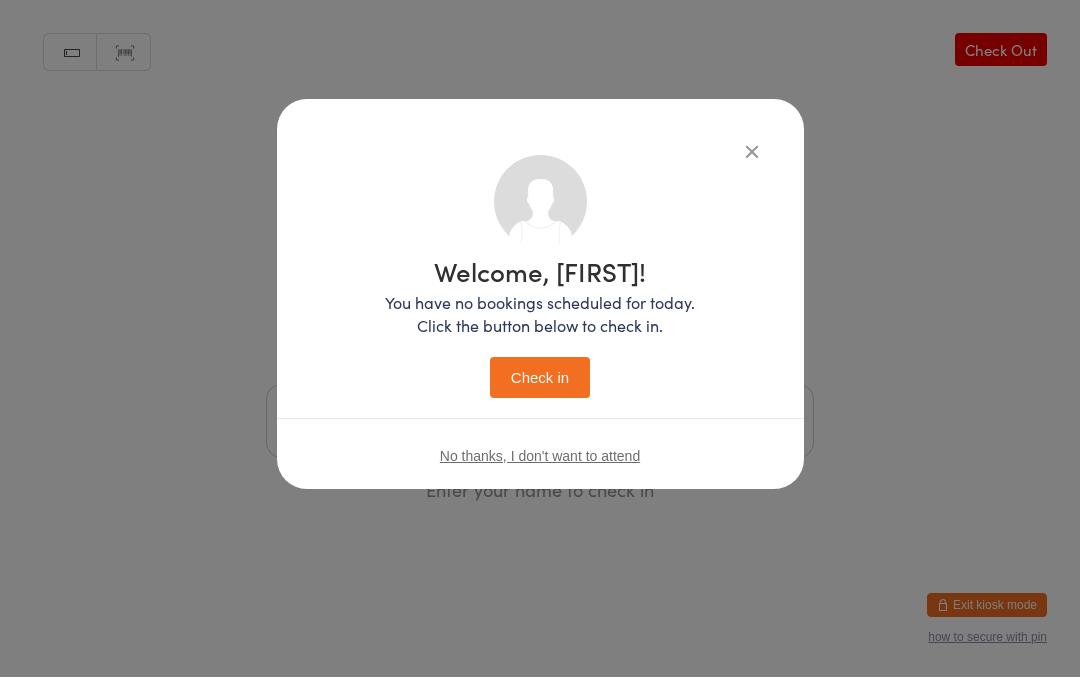 click on "Check in" at bounding box center [540, 378] 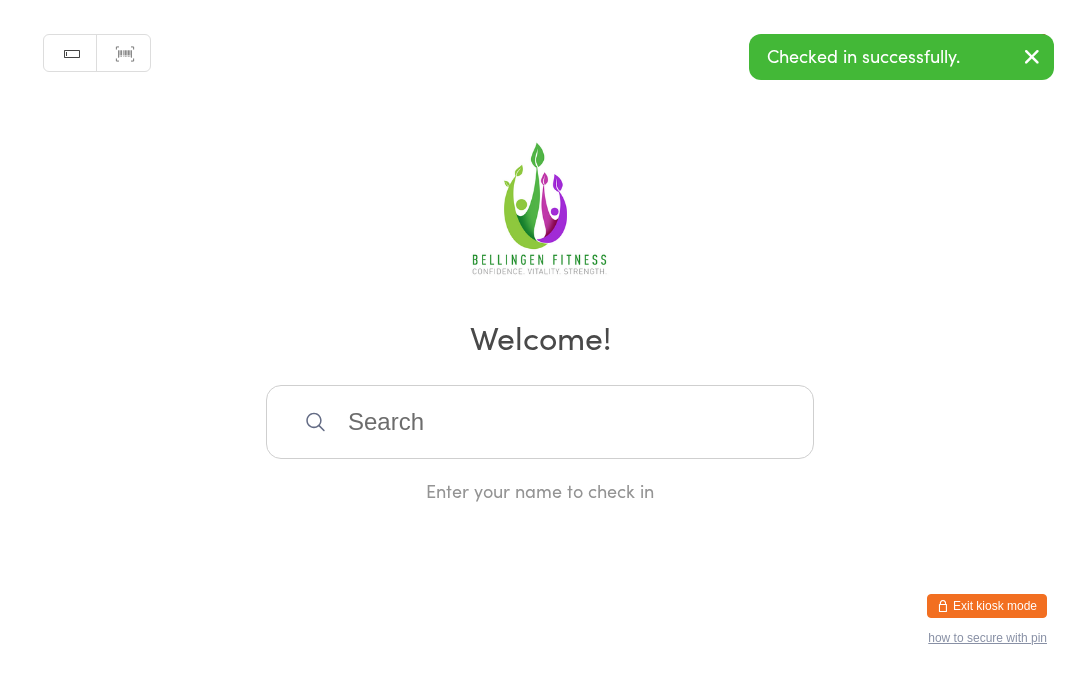 click at bounding box center (540, 422) 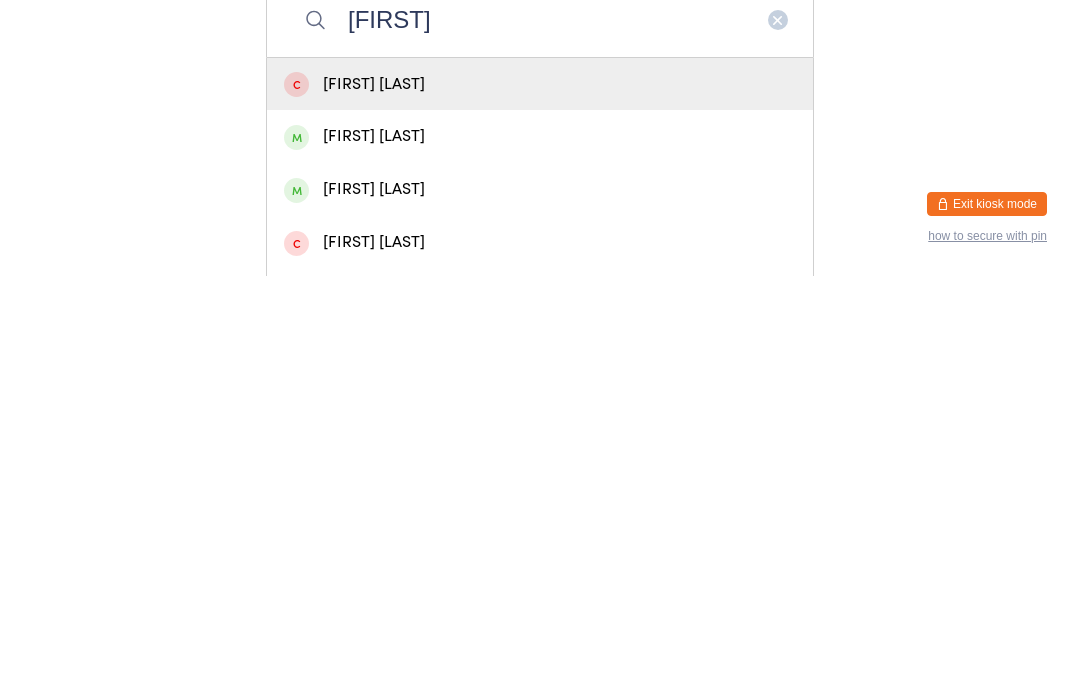 type on "[FIRST]" 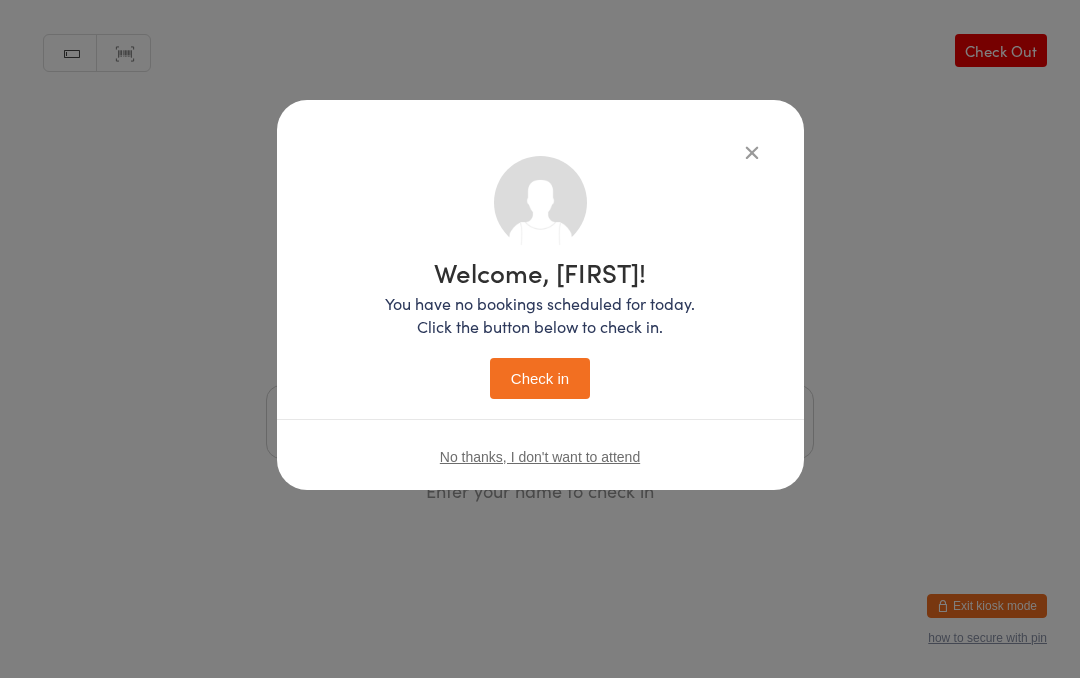 click on "Check in" at bounding box center [540, 378] 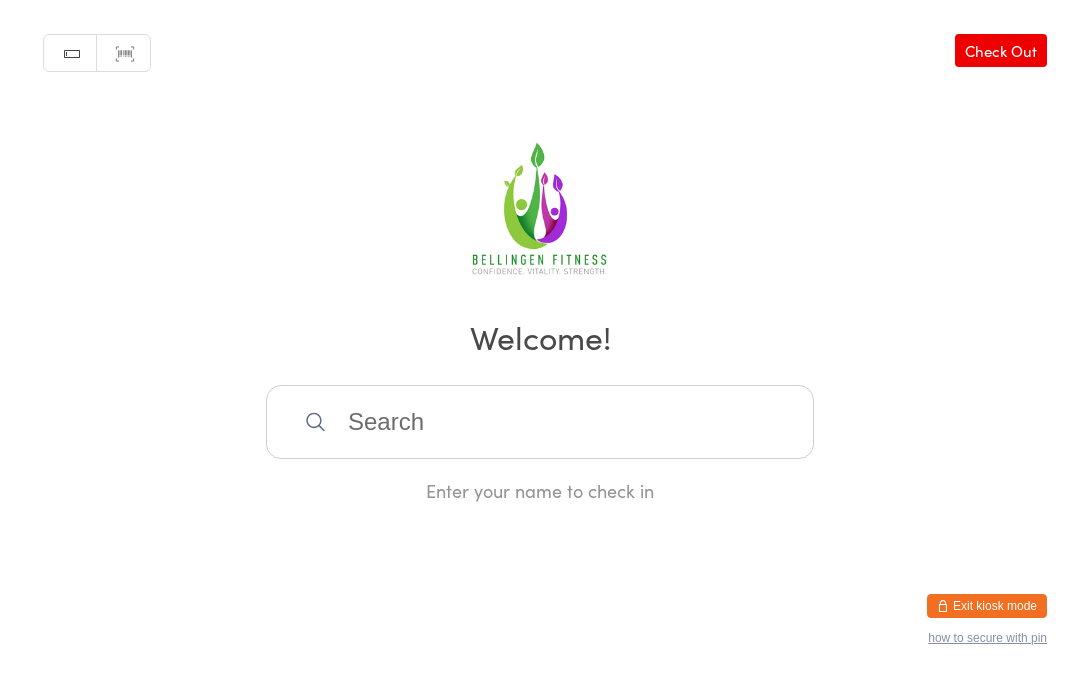 click at bounding box center (540, 422) 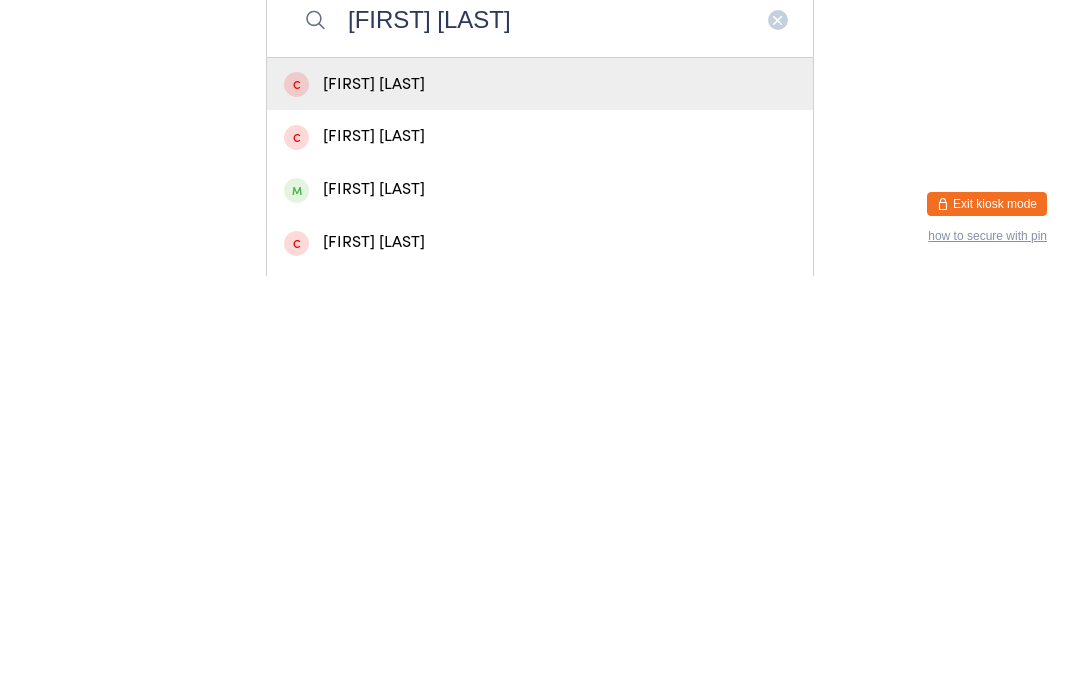 type on "[FIRST] [LAST]" 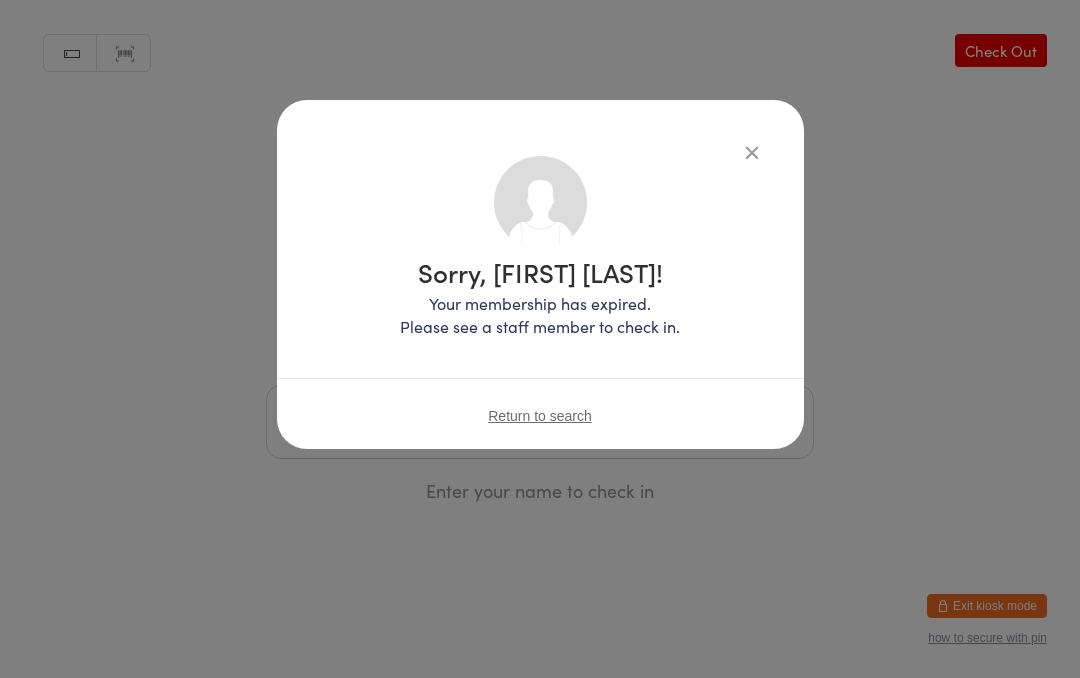 click at bounding box center [752, 152] 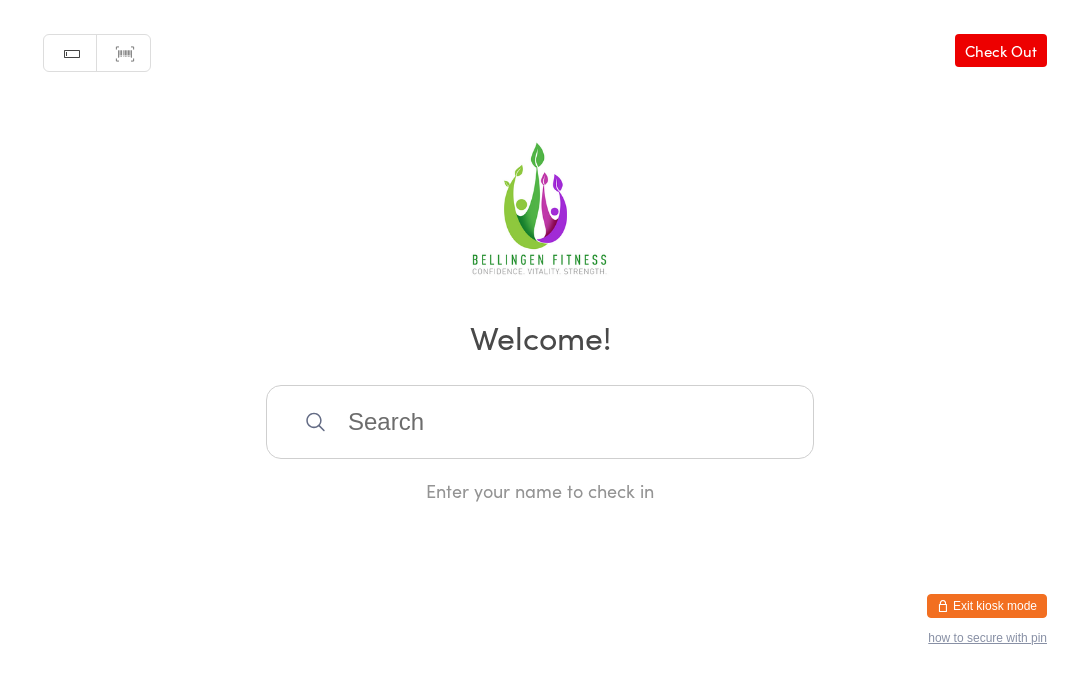 click at bounding box center [540, 422] 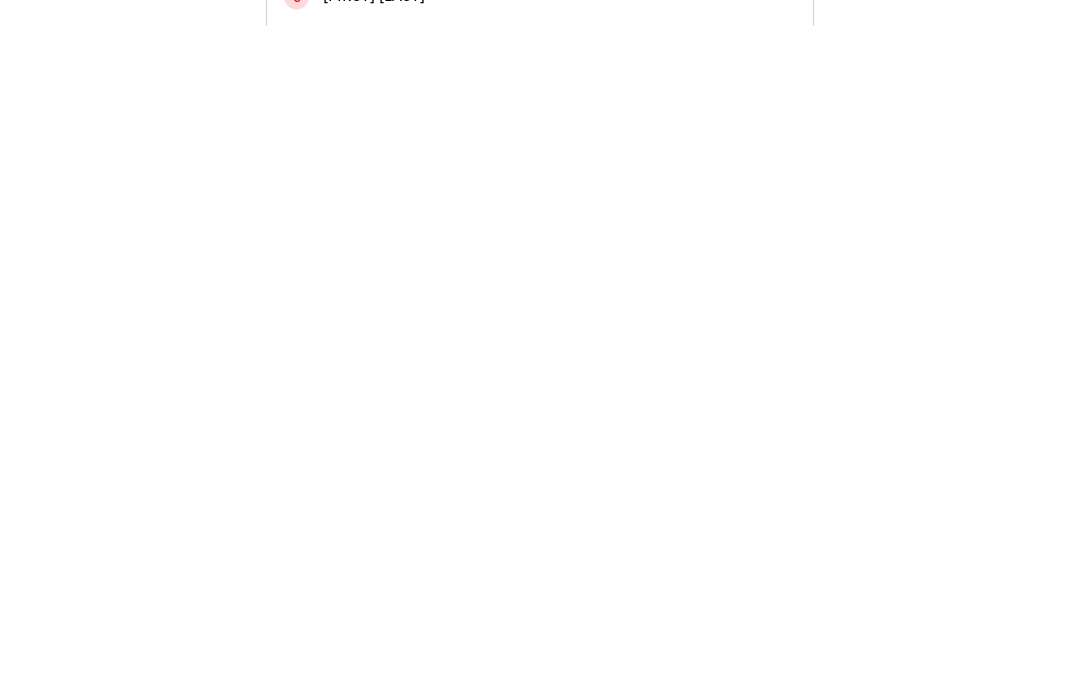 scroll, scrollTop: 127, scrollLeft: 0, axis: vertical 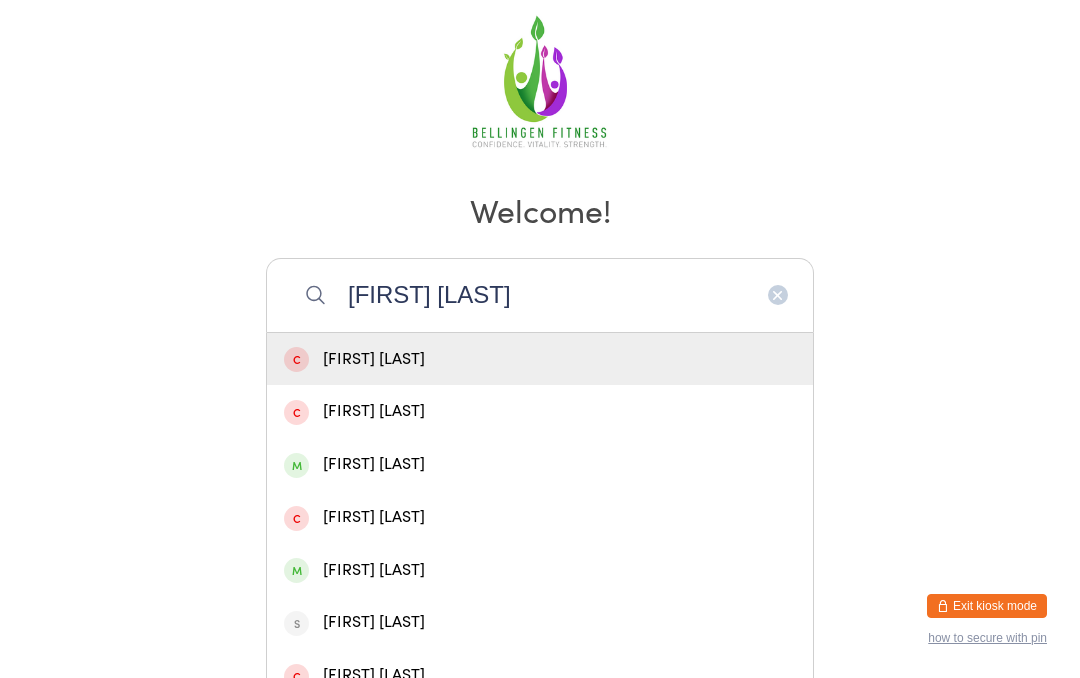 type on "[FIRST] [LAST]" 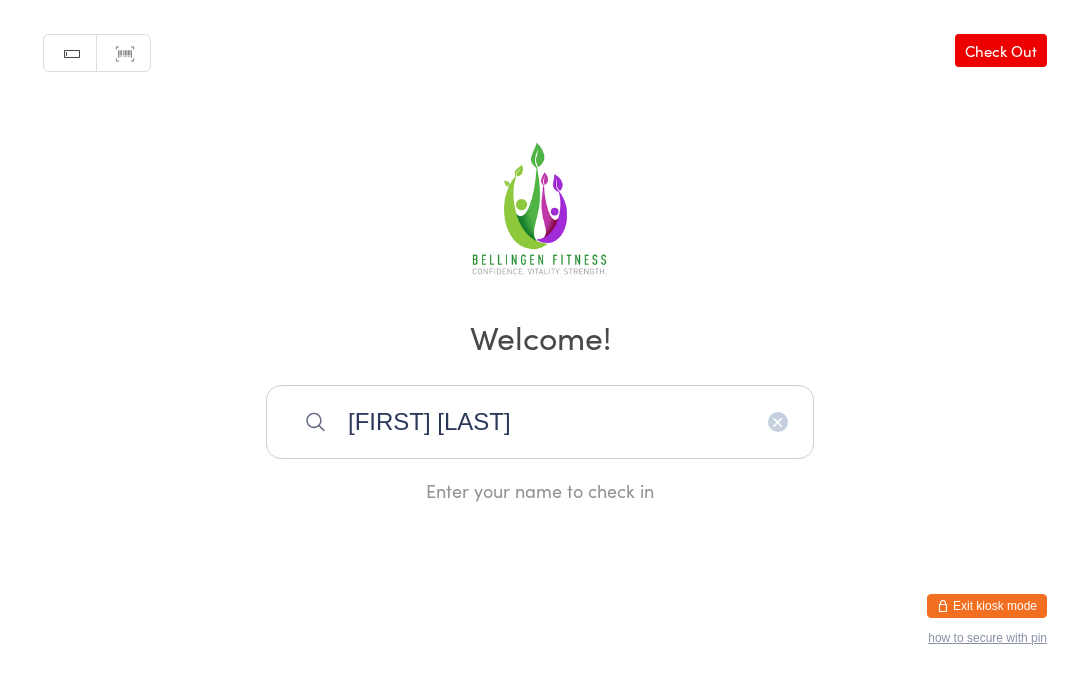 scroll, scrollTop: 0, scrollLeft: 0, axis: both 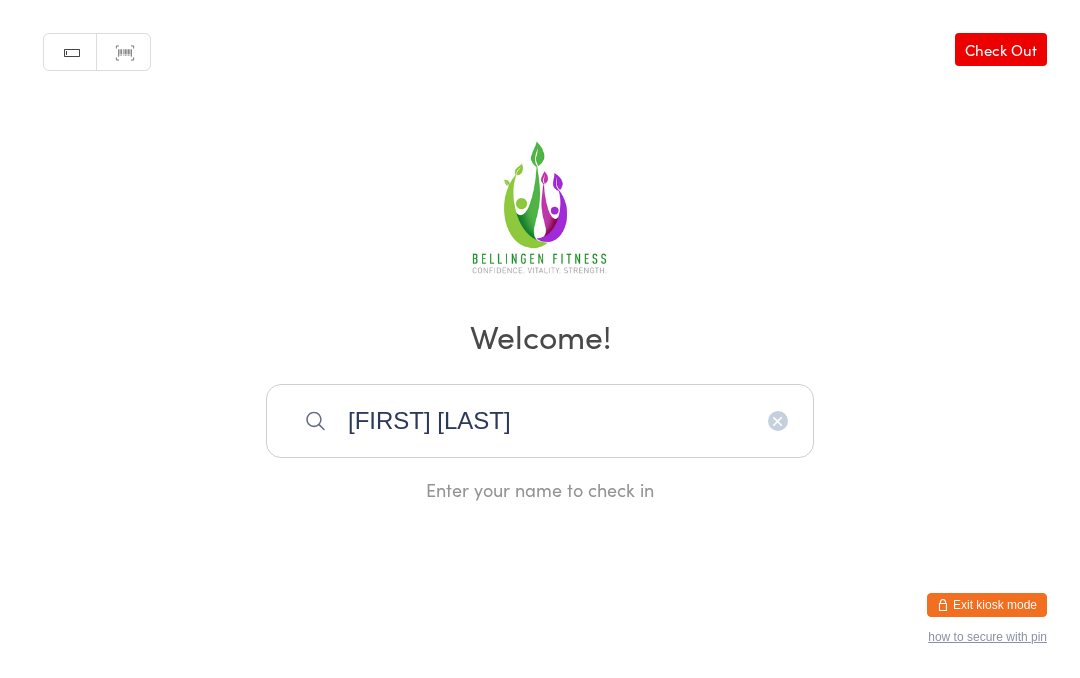 click on "[FIRST] [LAST]" at bounding box center [540, 422] 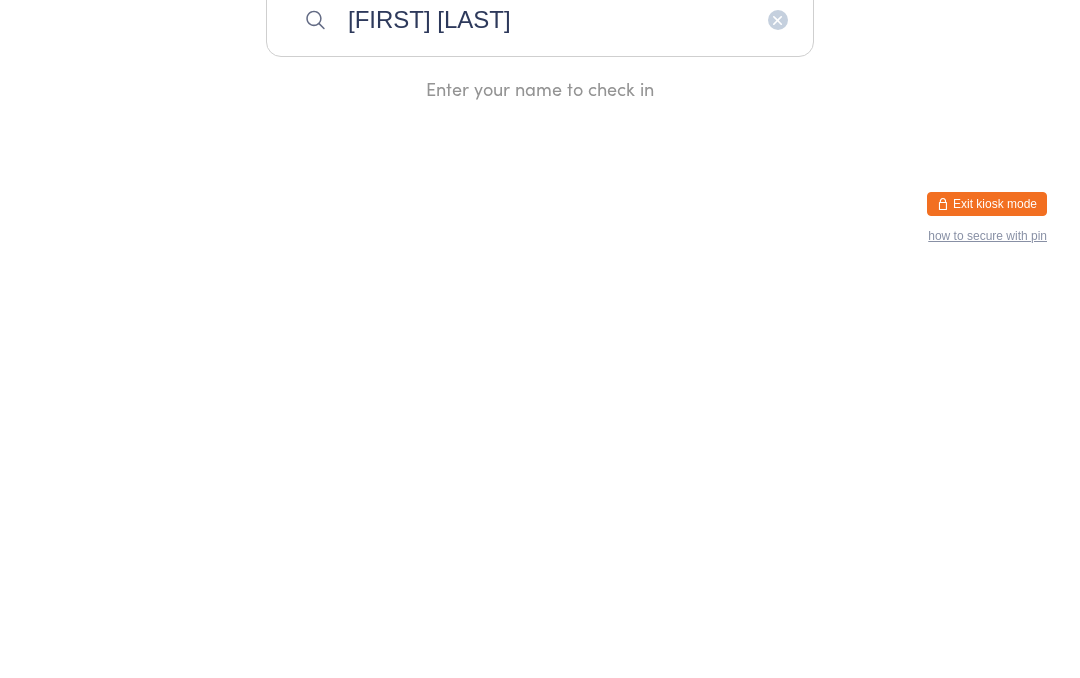 click on "[FIRST] [LAST]" at bounding box center (540, 422) 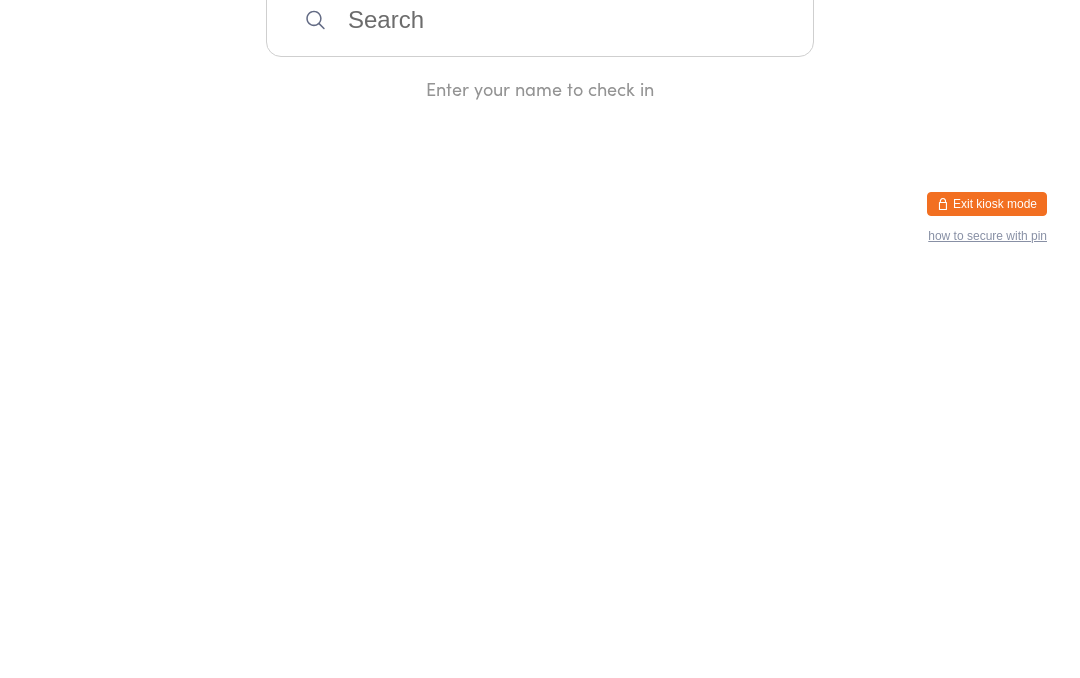 click at bounding box center [540, 422] 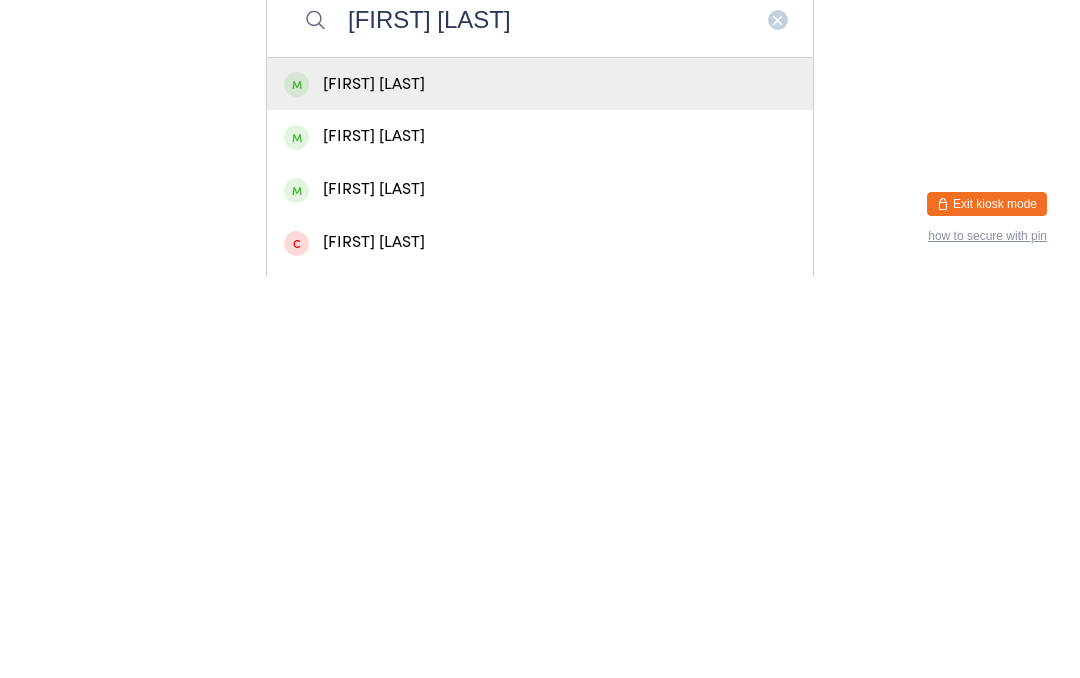 type on "[FIRST] [LAST]" 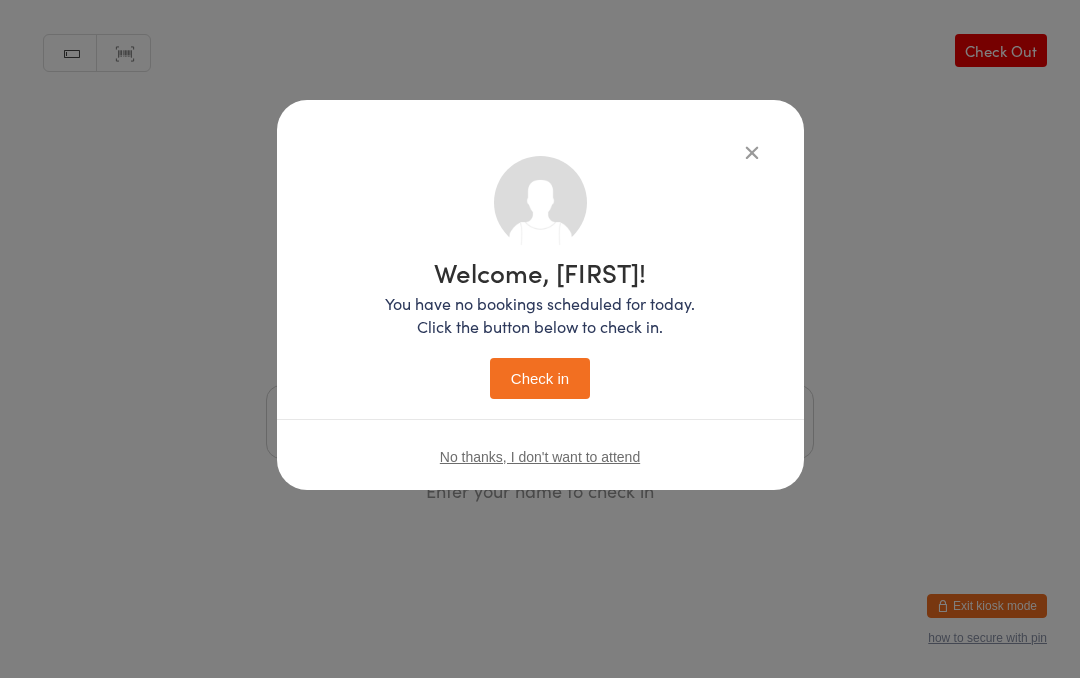 click on "Check in" at bounding box center (540, 378) 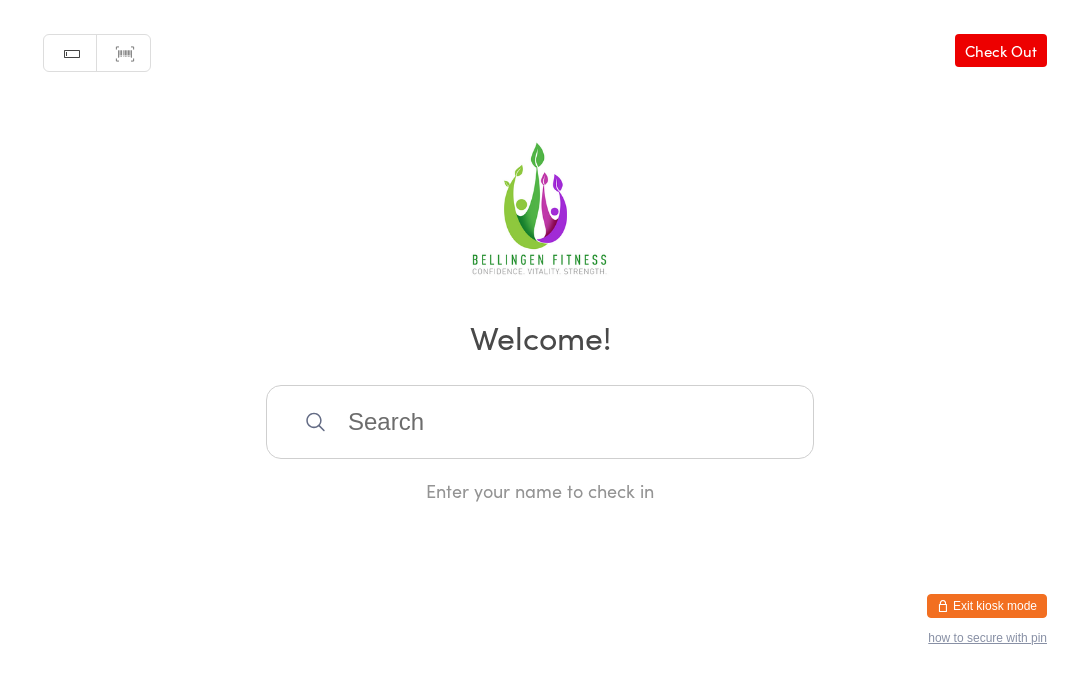 click at bounding box center (540, 422) 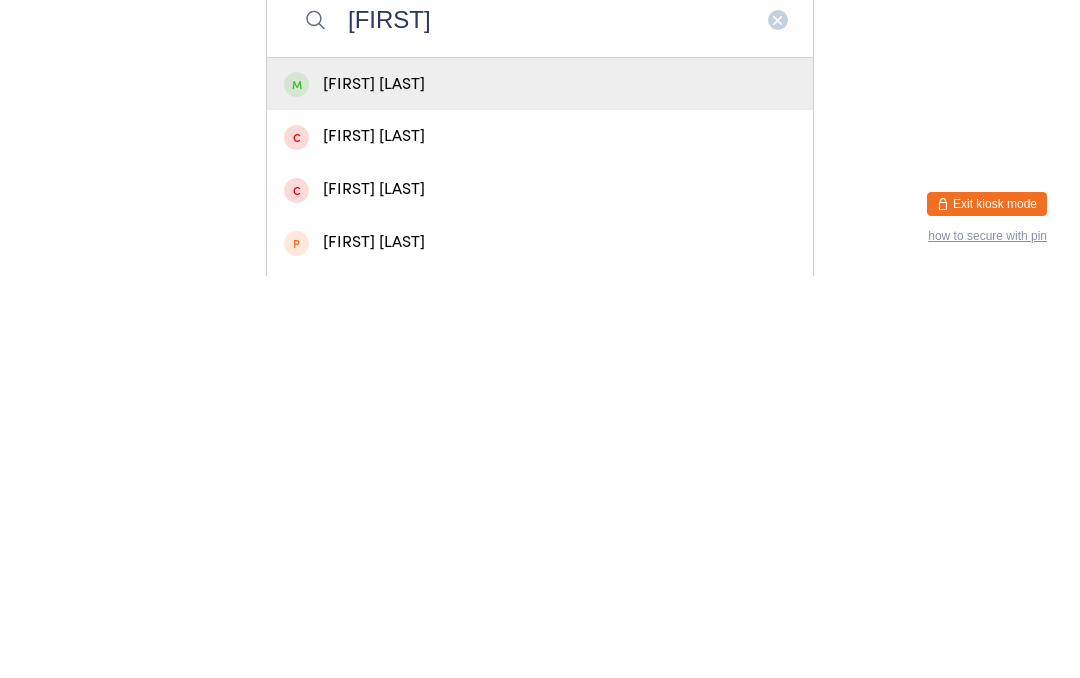 type on "[FIRST]" 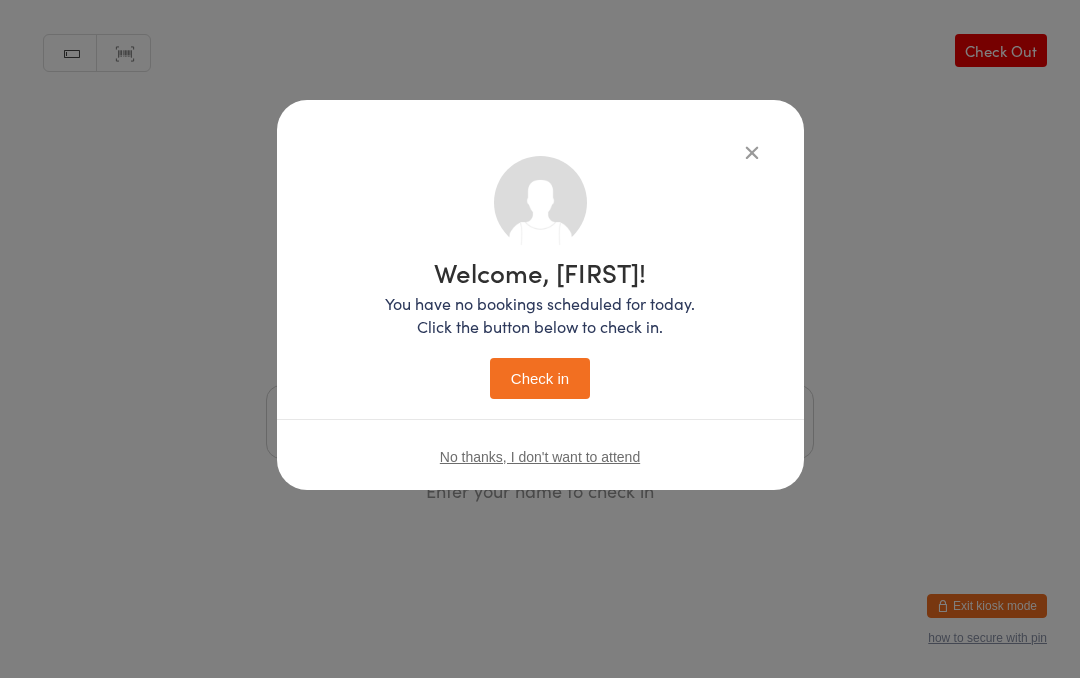 click on "Check in" at bounding box center [540, 378] 